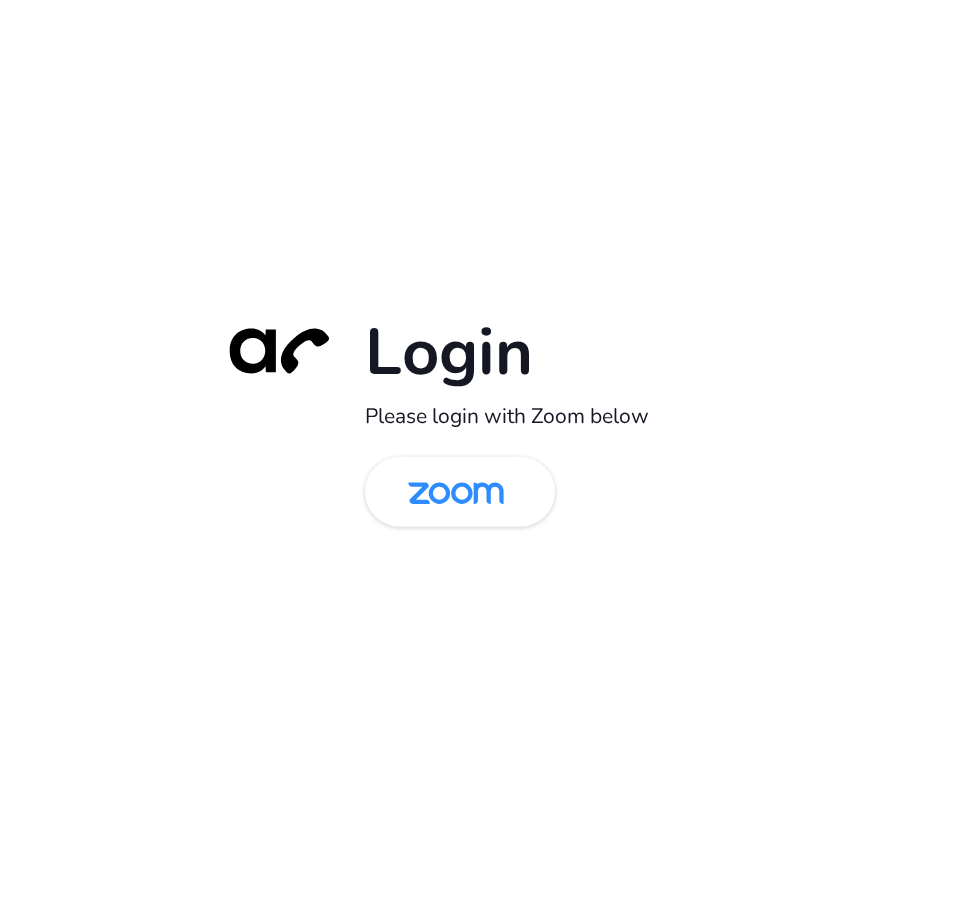 scroll, scrollTop: 0, scrollLeft: 0, axis: both 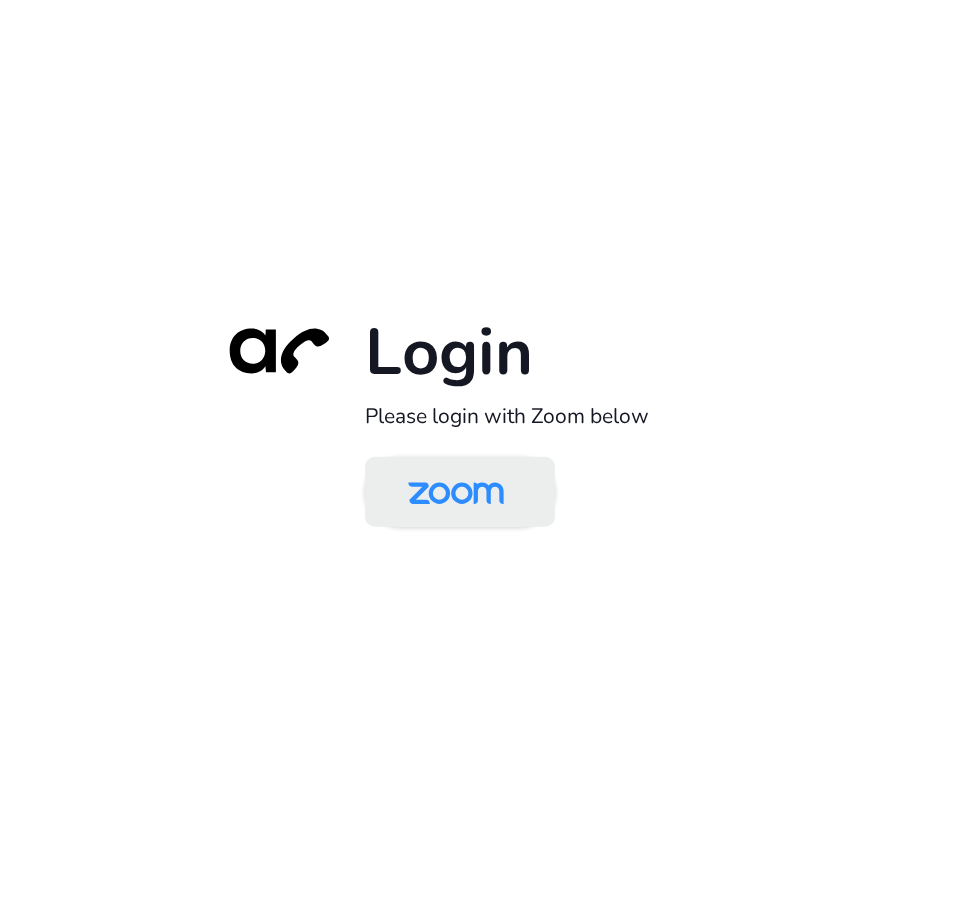 click at bounding box center [456, 493] 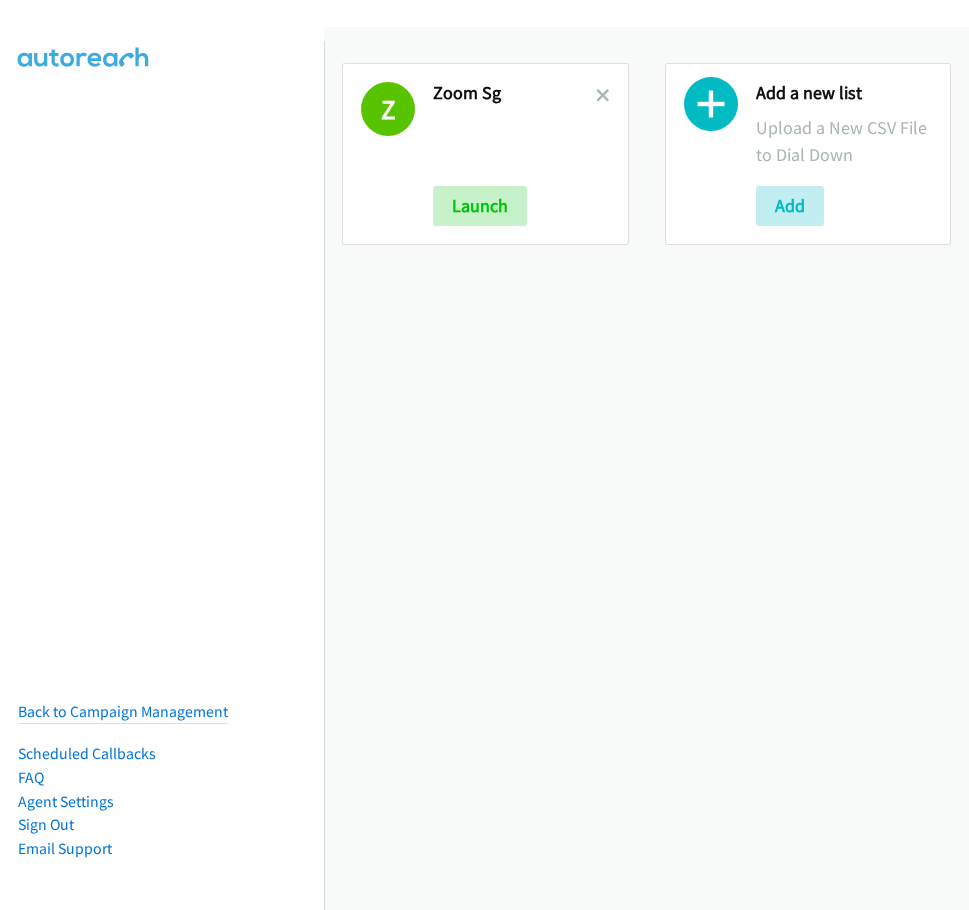 scroll, scrollTop: 0, scrollLeft: 0, axis: both 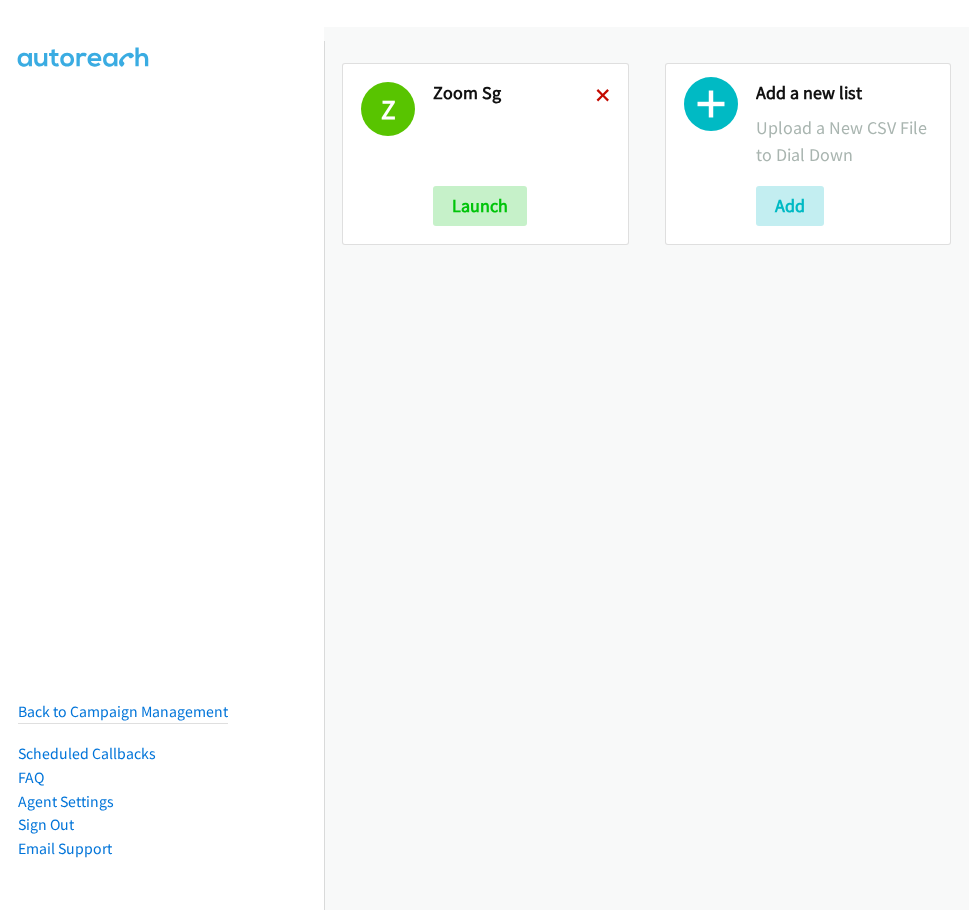 click at bounding box center (603, 97) 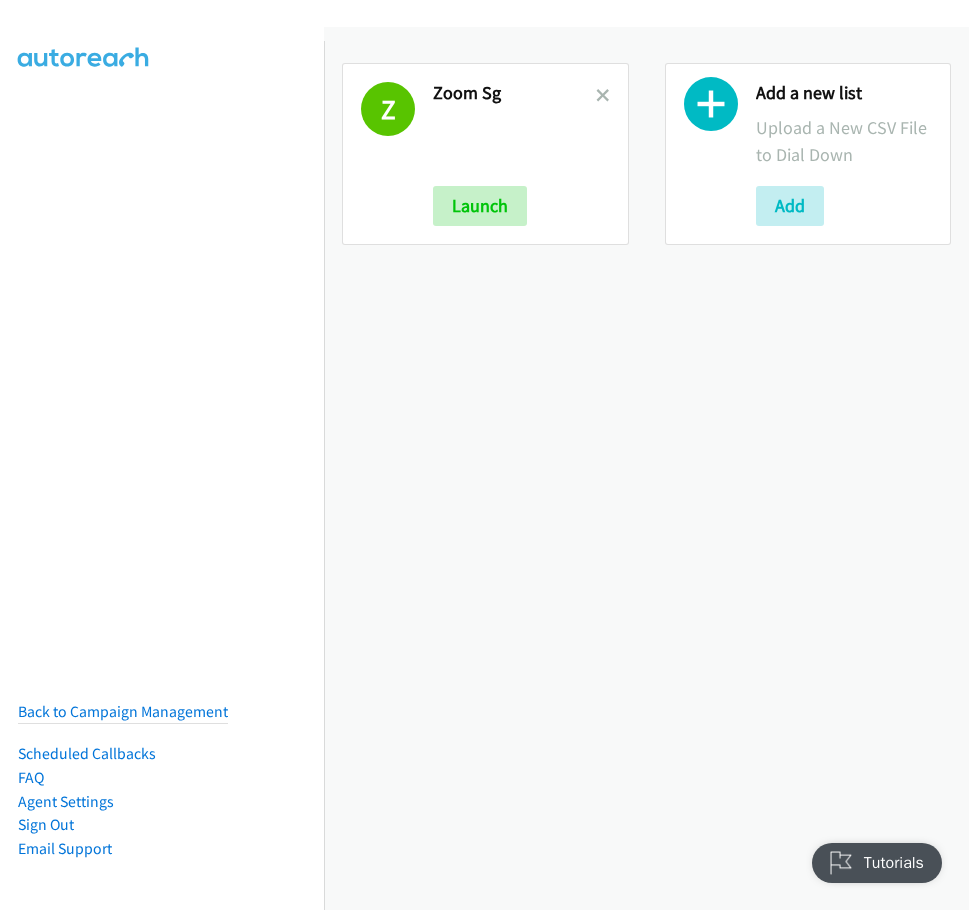 scroll, scrollTop: 0, scrollLeft: 0, axis: both 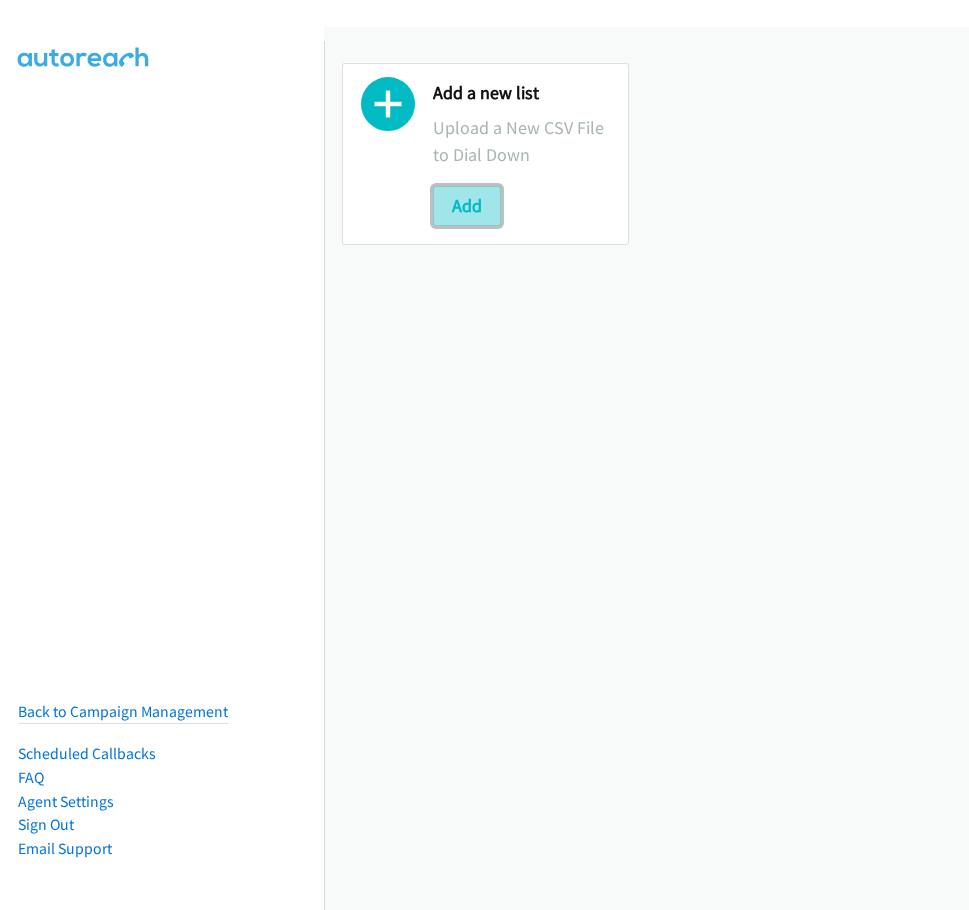 click on "Add" at bounding box center [467, 206] 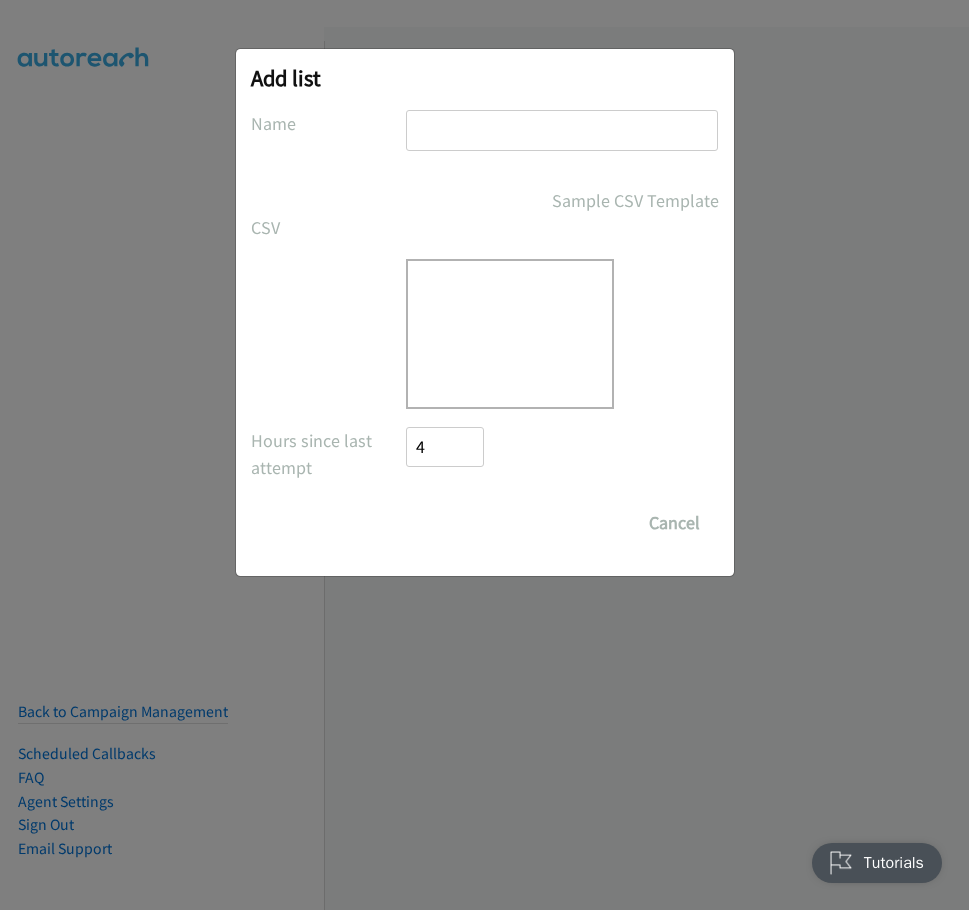 scroll, scrollTop: 0, scrollLeft: 0, axis: both 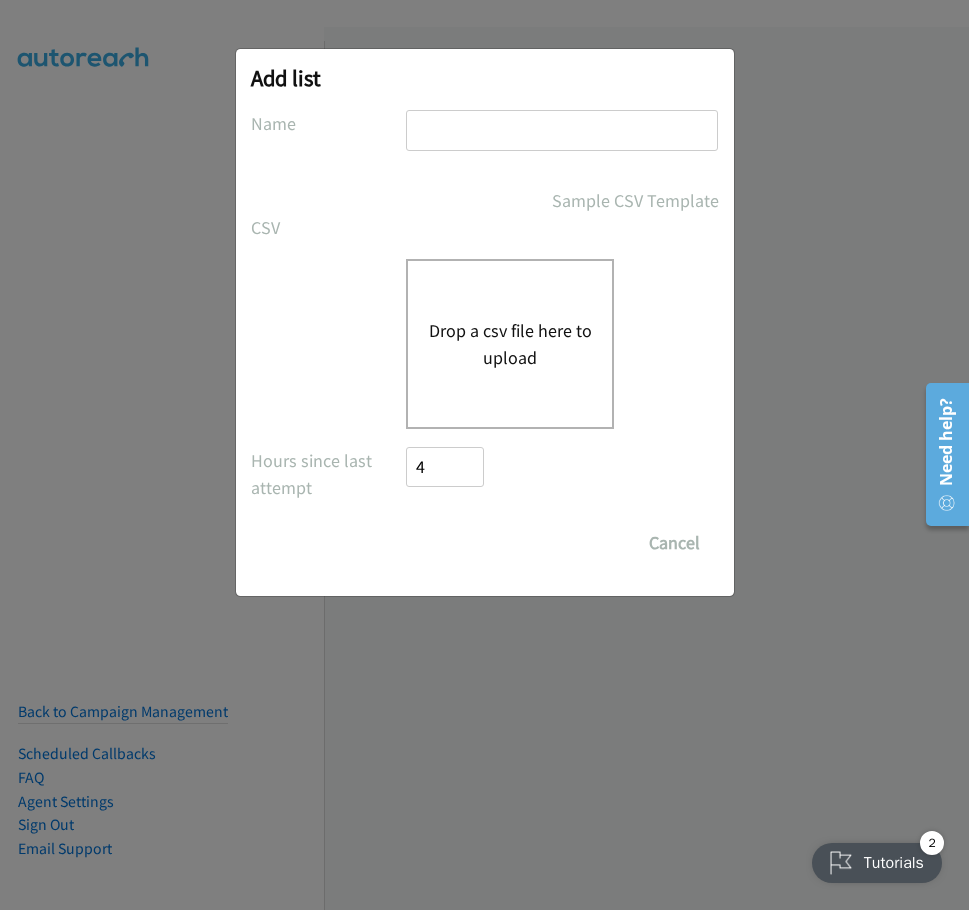 click on "Drop a csv file here to upload" at bounding box center [510, 344] 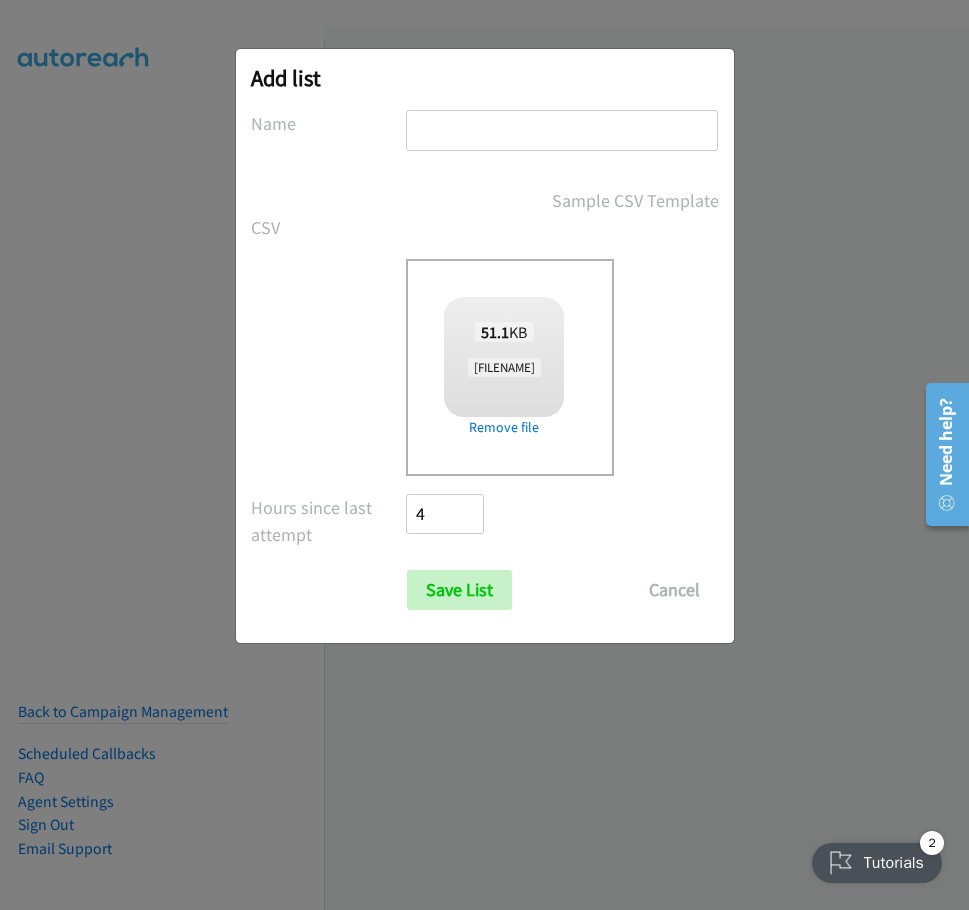 click at bounding box center [562, 130] 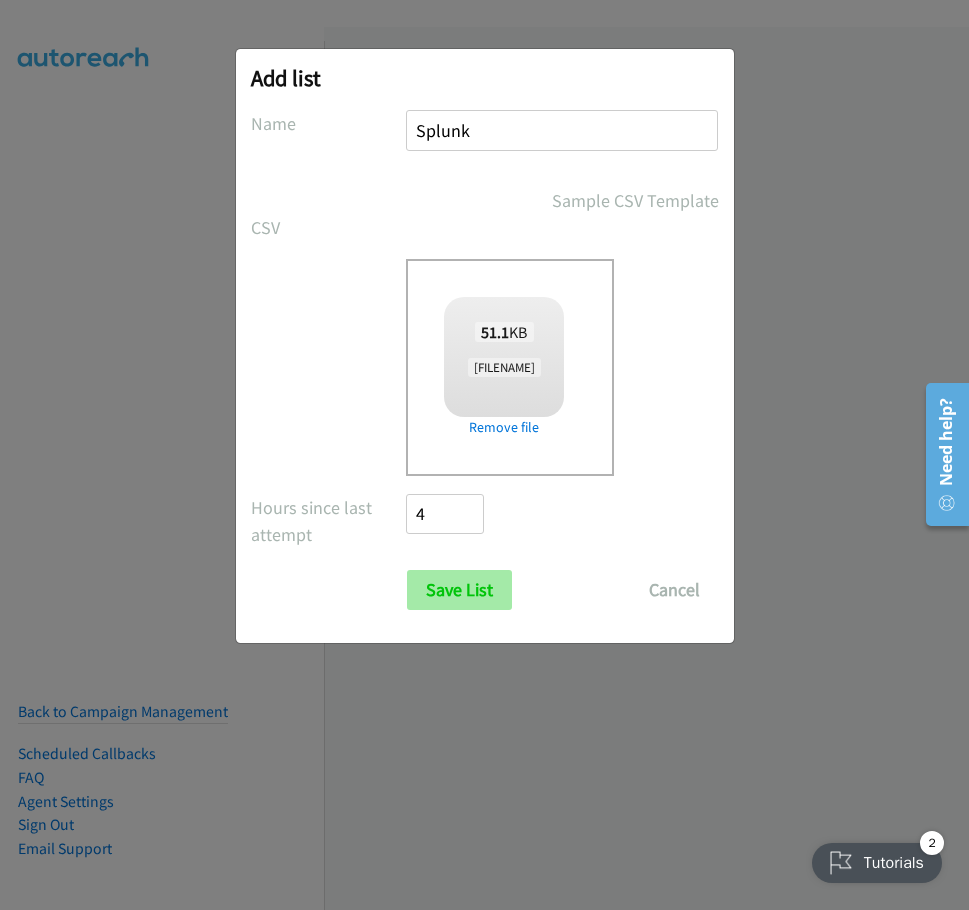 type on "Splunk" 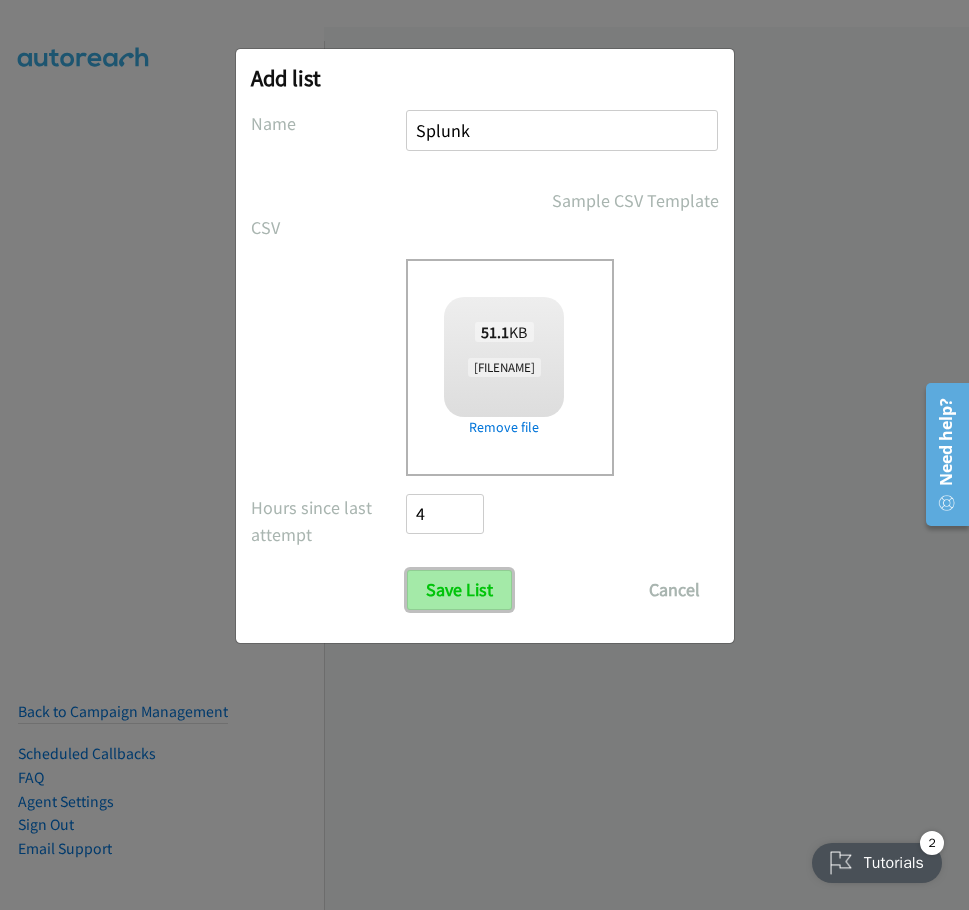 click on "Save List" at bounding box center [459, 590] 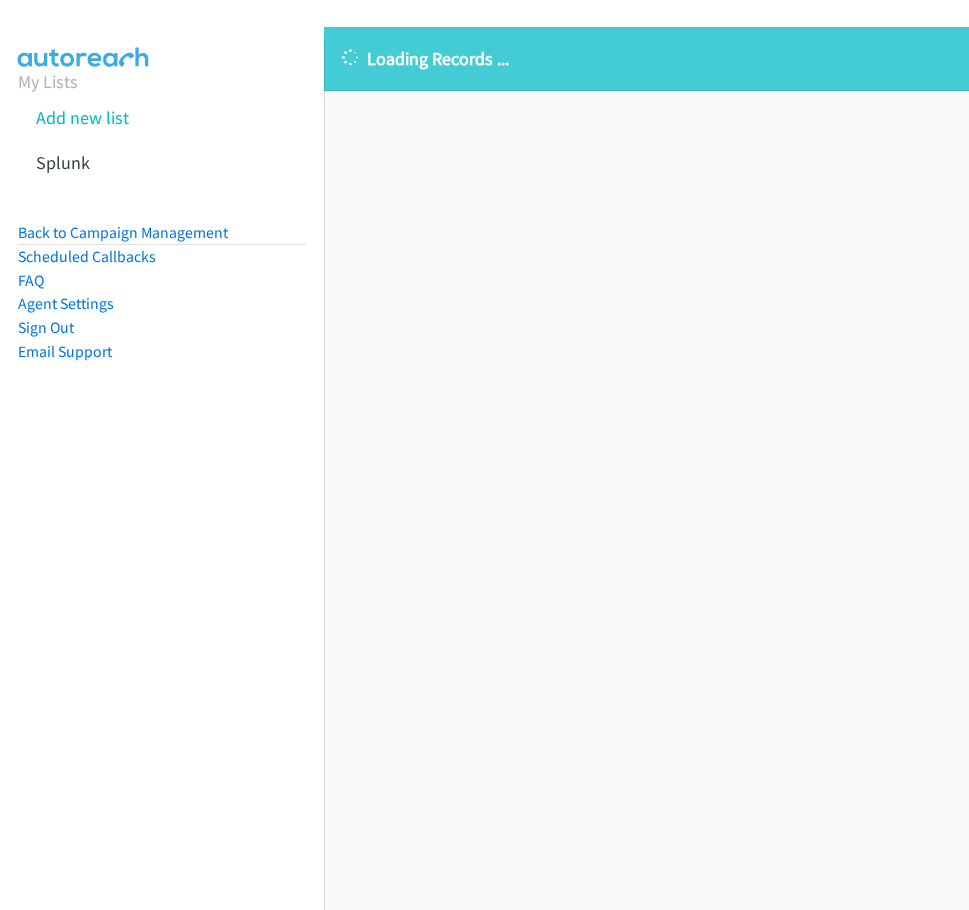 scroll, scrollTop: 0, scrollLeft: 0, axis: both 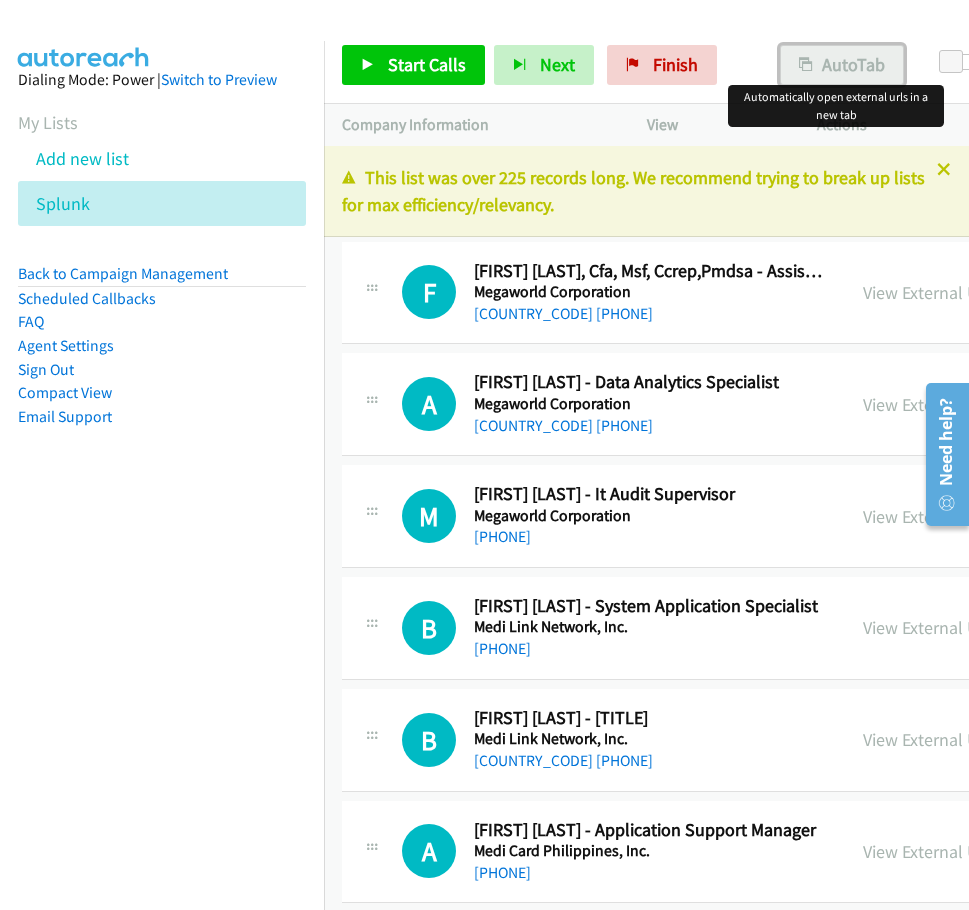 click on "AutoTab" at bounding box center (842, 65) 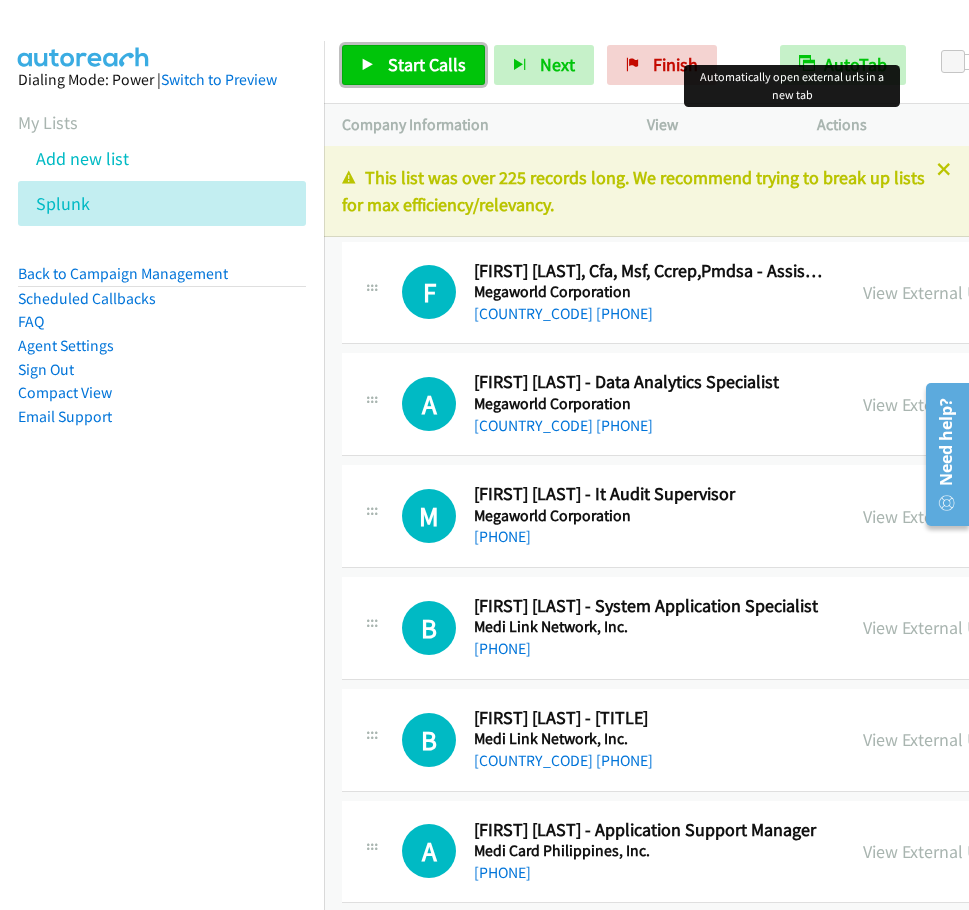 click on "Start Calls" at bounding box center [427, 64] 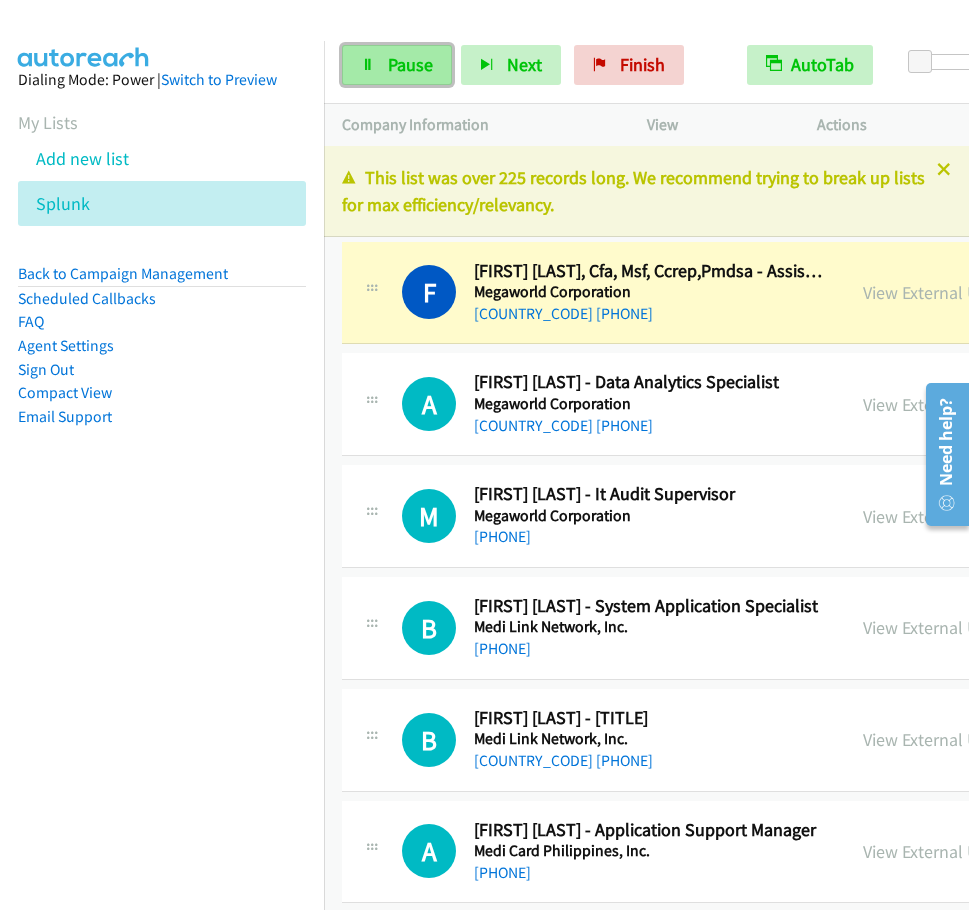 click on "Pause" at bounding box center (410, 64) 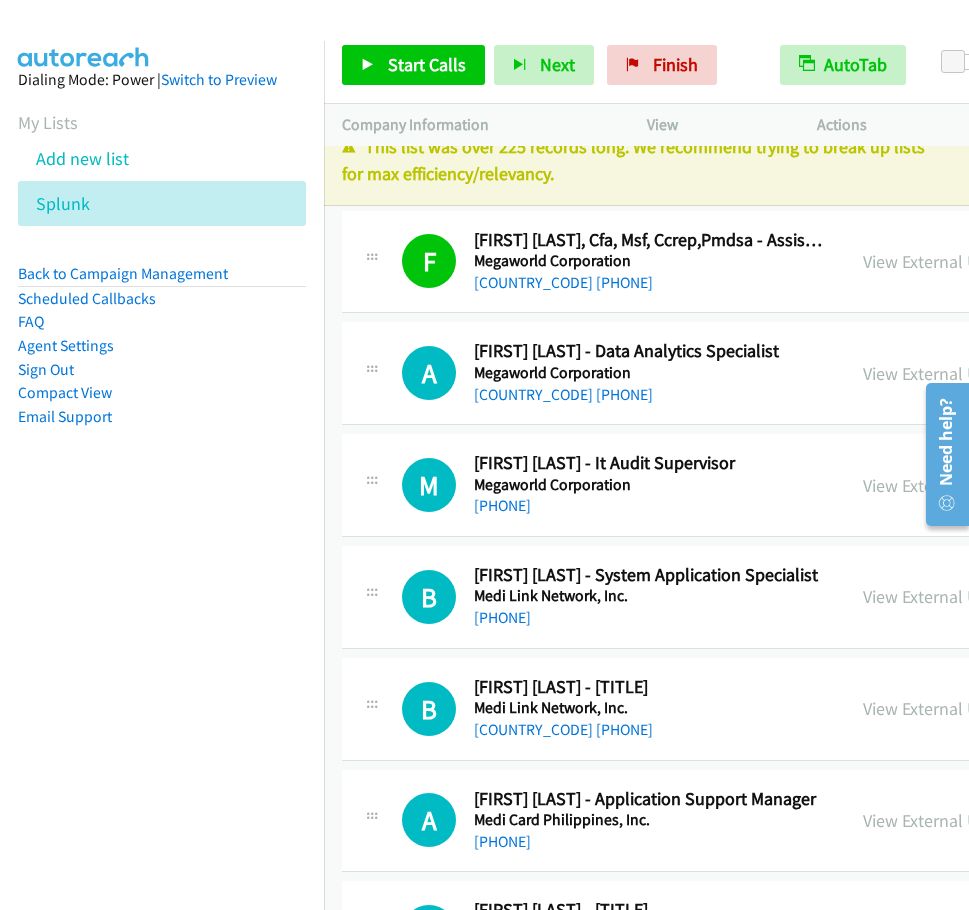 scroll, scrollTop: 0, scrollLeft: 0, axis: both 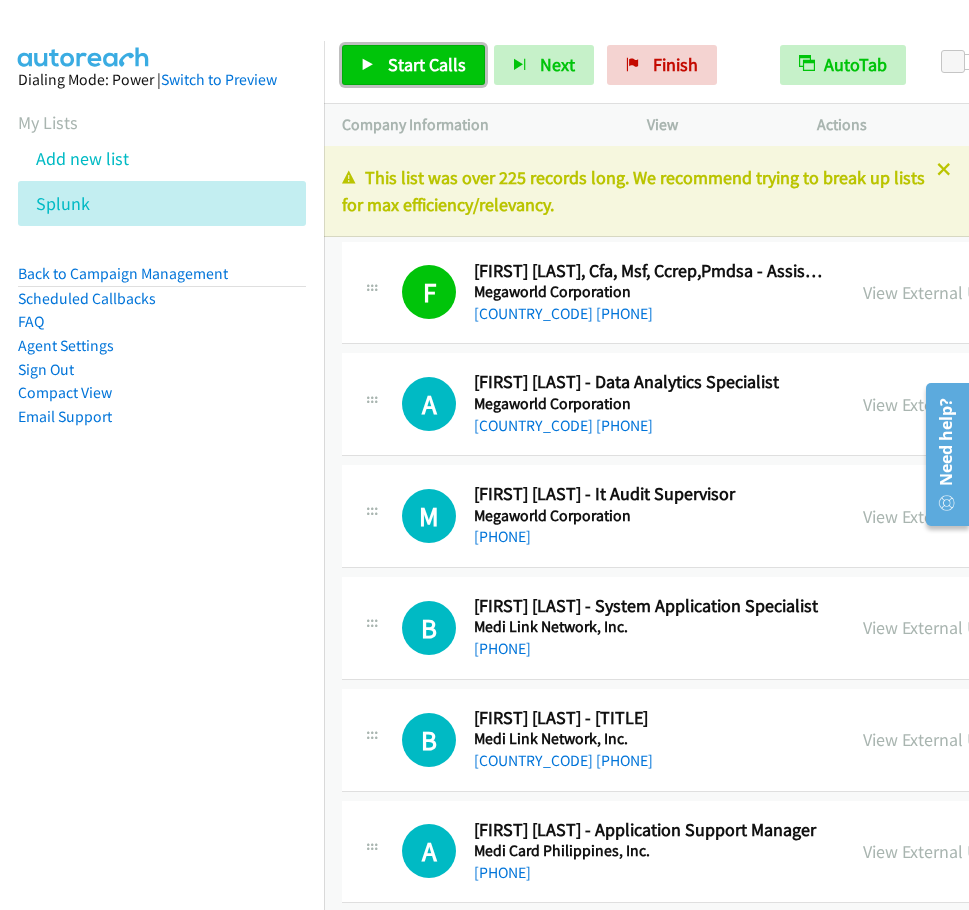 click on "Start Calls" at bounding box center (413, 65) 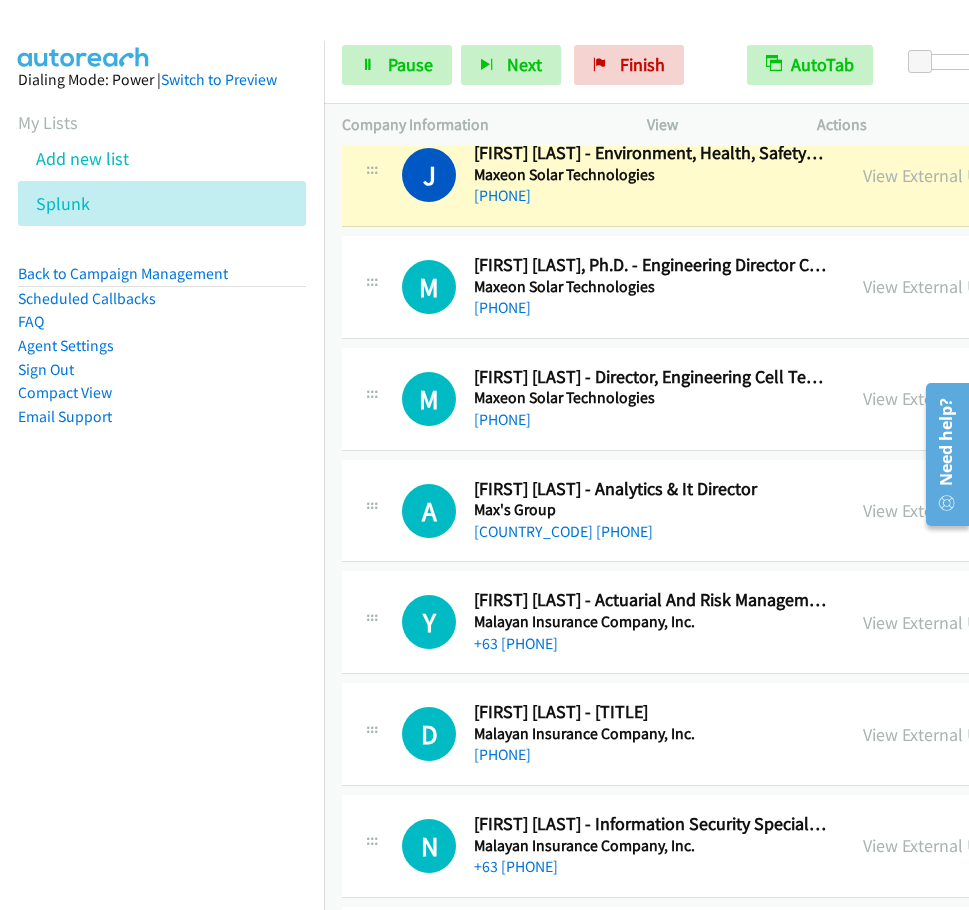 scroll, scrollTop: 1000, scrollLeft: 0, axis: vertical 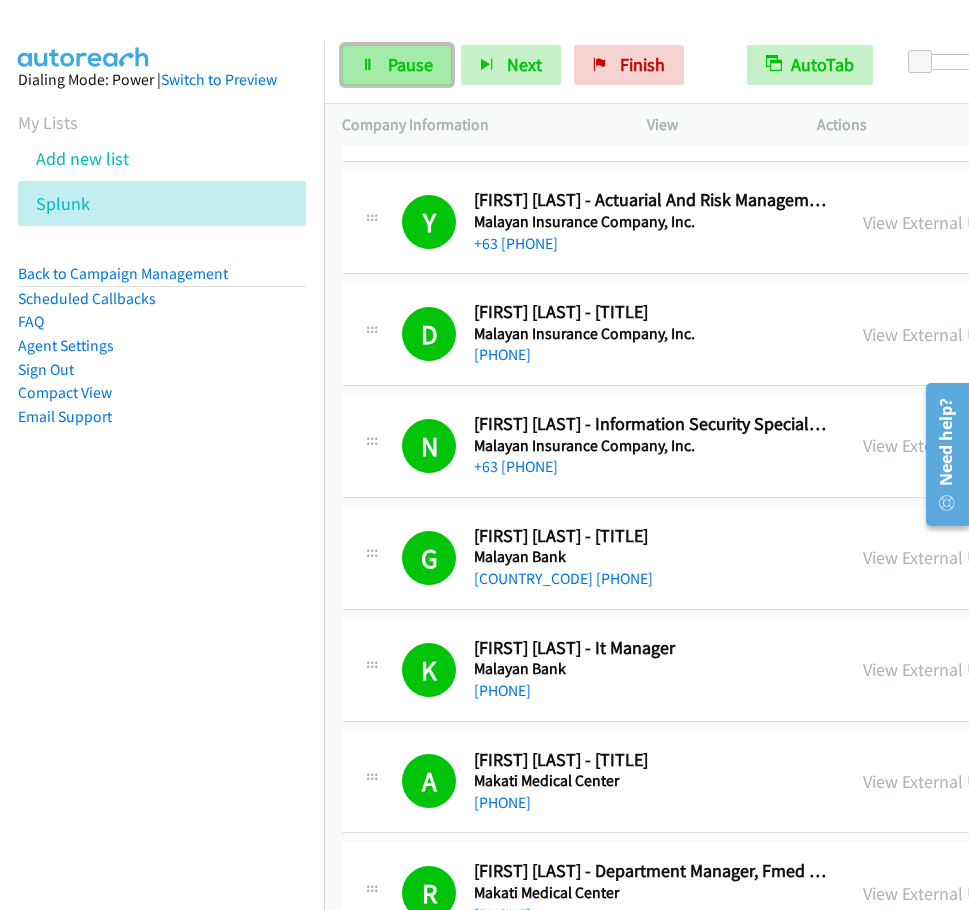 click on "Pause" at bounding box center [410, 64] 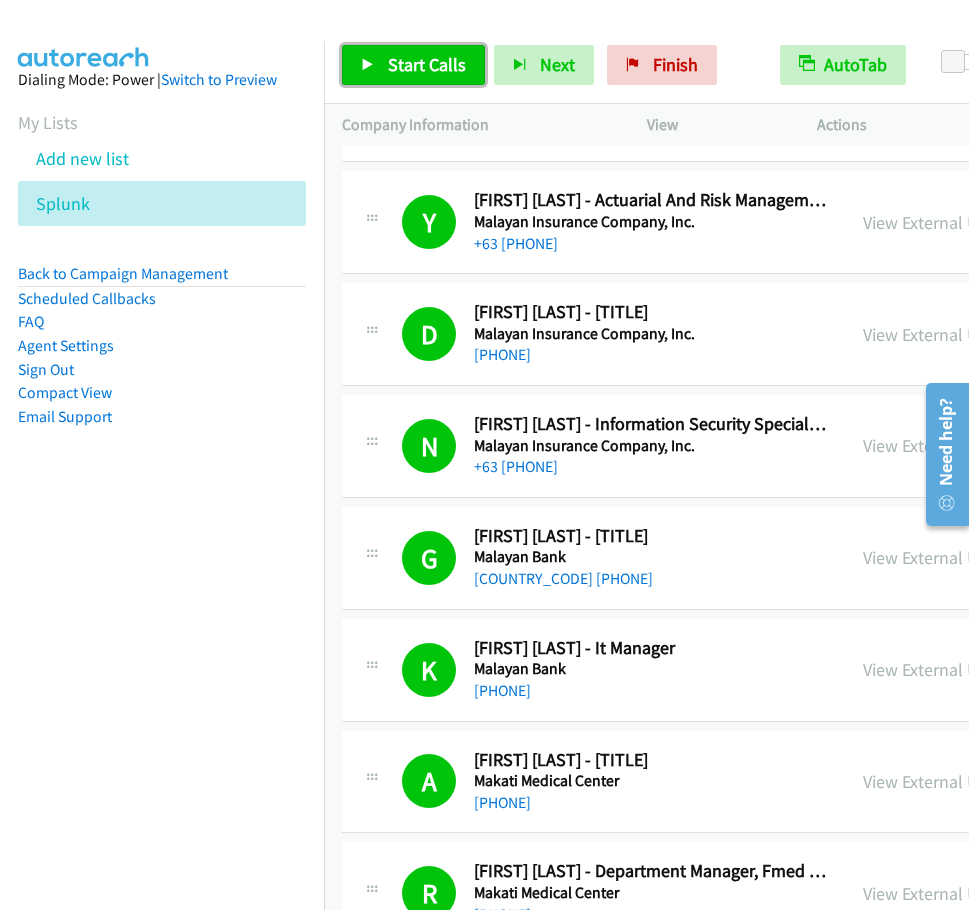 click on "Start Calls" at bounding box center [427, 64] 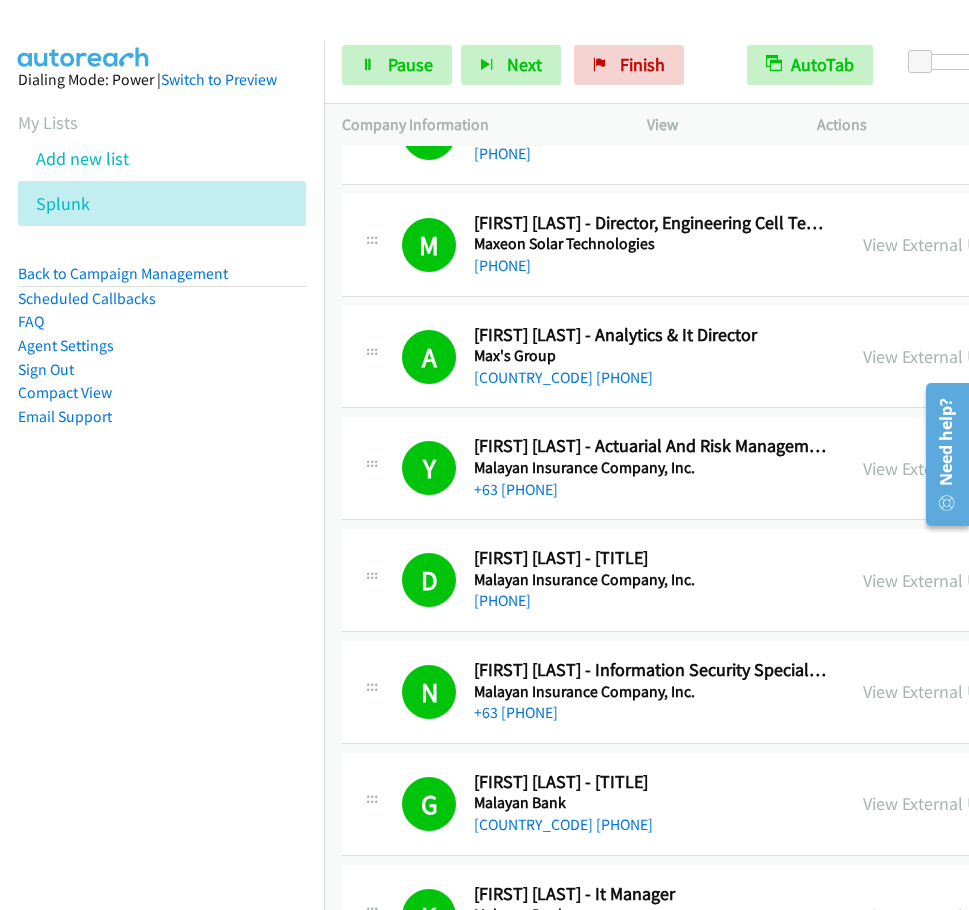 scroll, scrollTop: 1300, scrollLeft: 0, axis: vertical 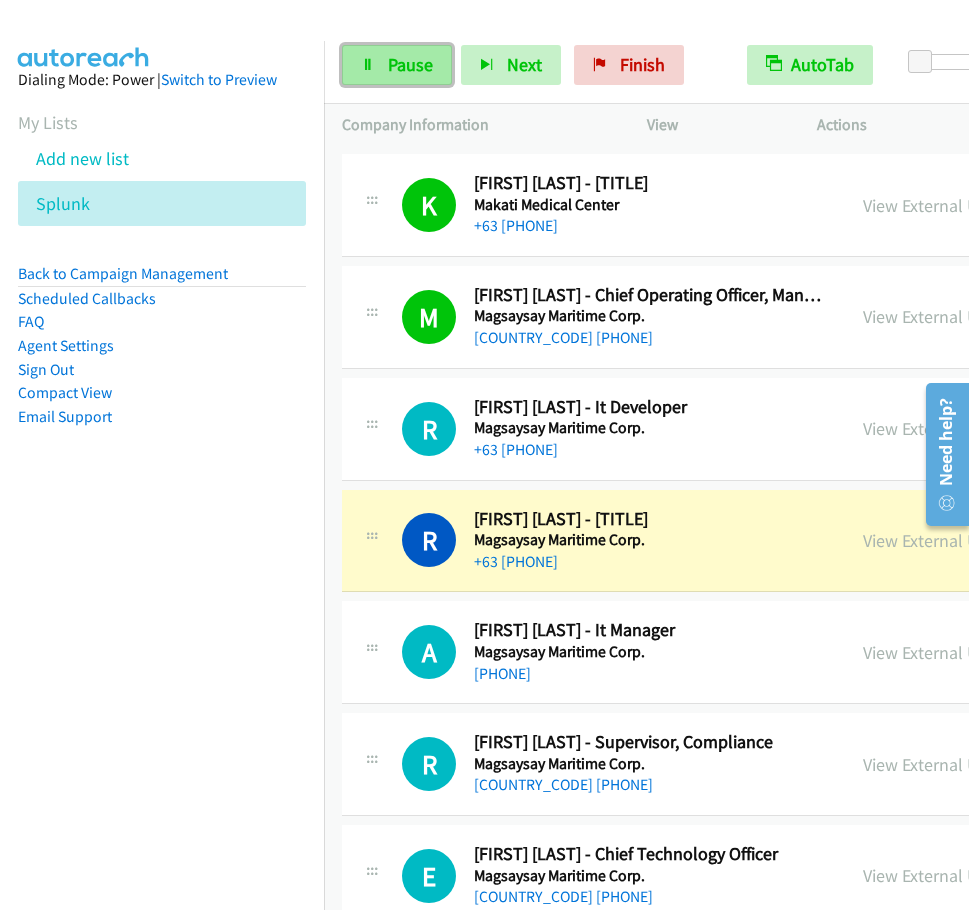 click on "Pause" at bounding box center [410, 64] 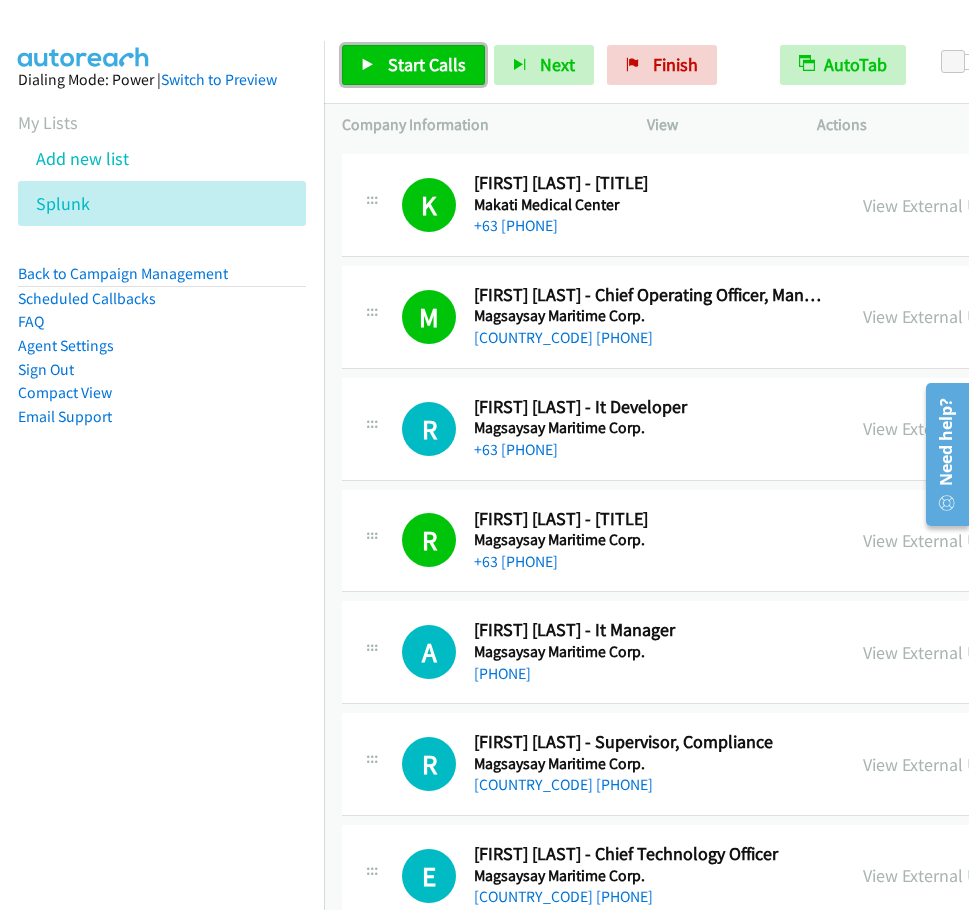 click on "Start Calls" at bounding box center (427, 64) 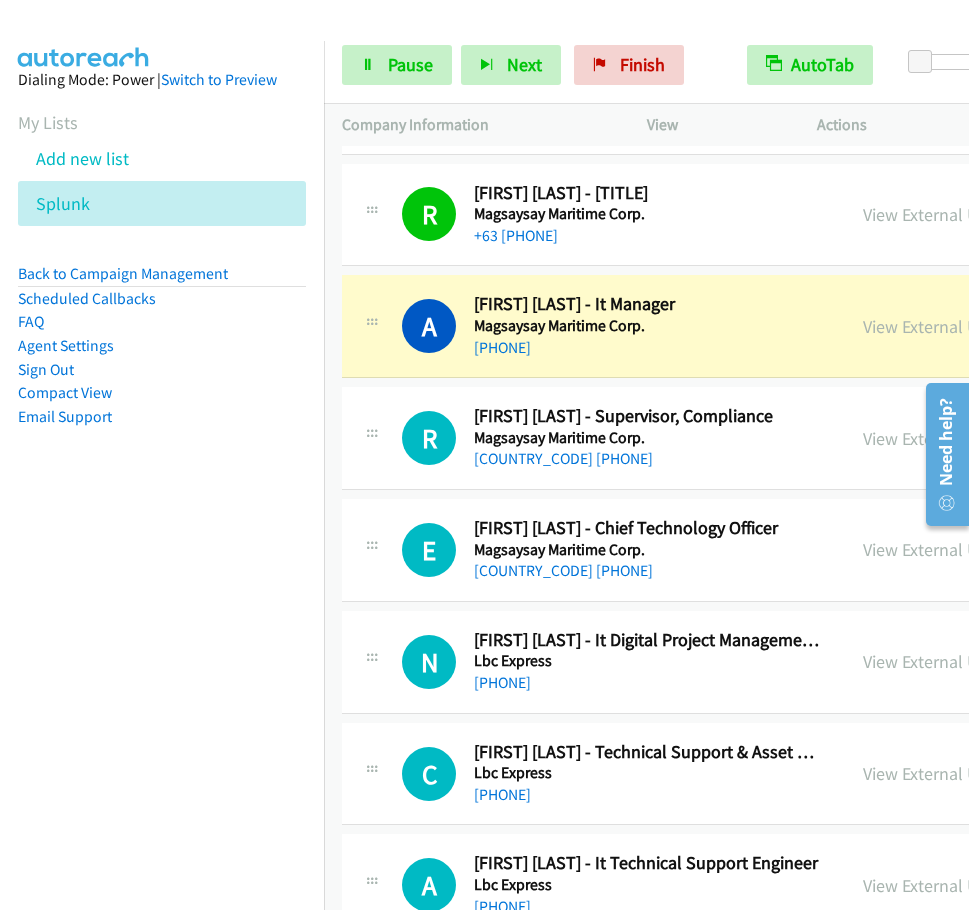 scroll, scrollTop: 2300, scrollLeft: 0, axis: vertical 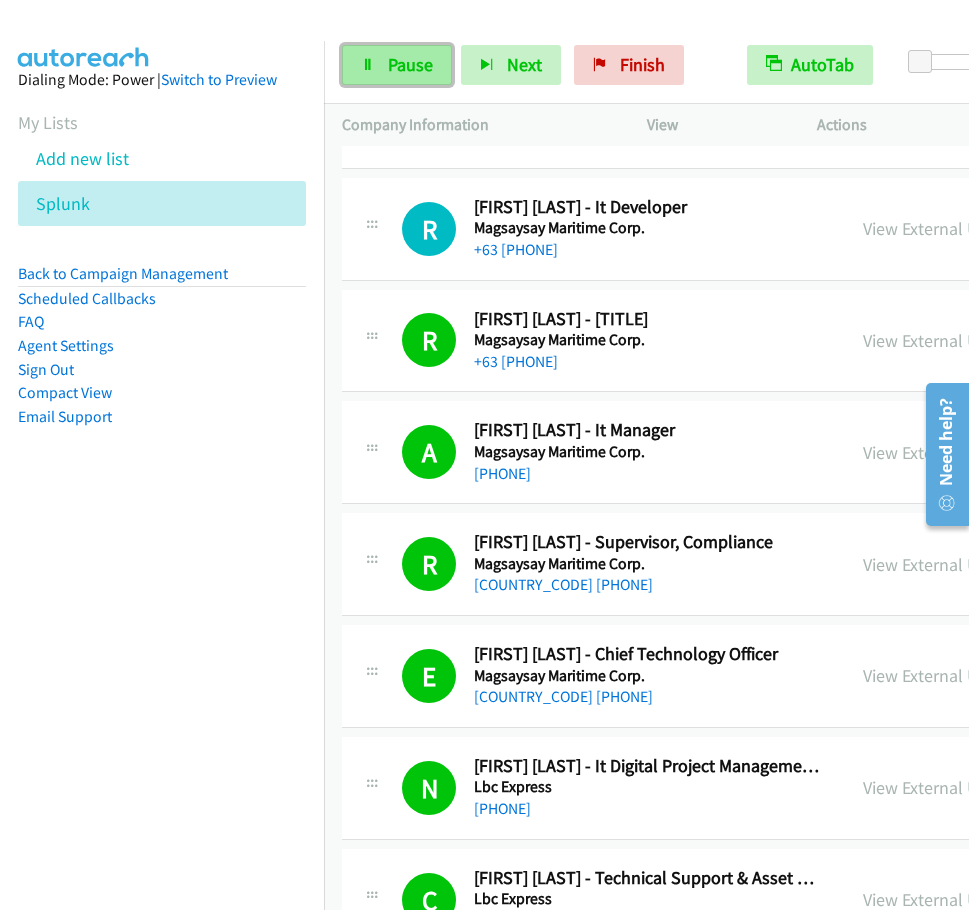 click on "Pause" at bounding box center [410, 64] 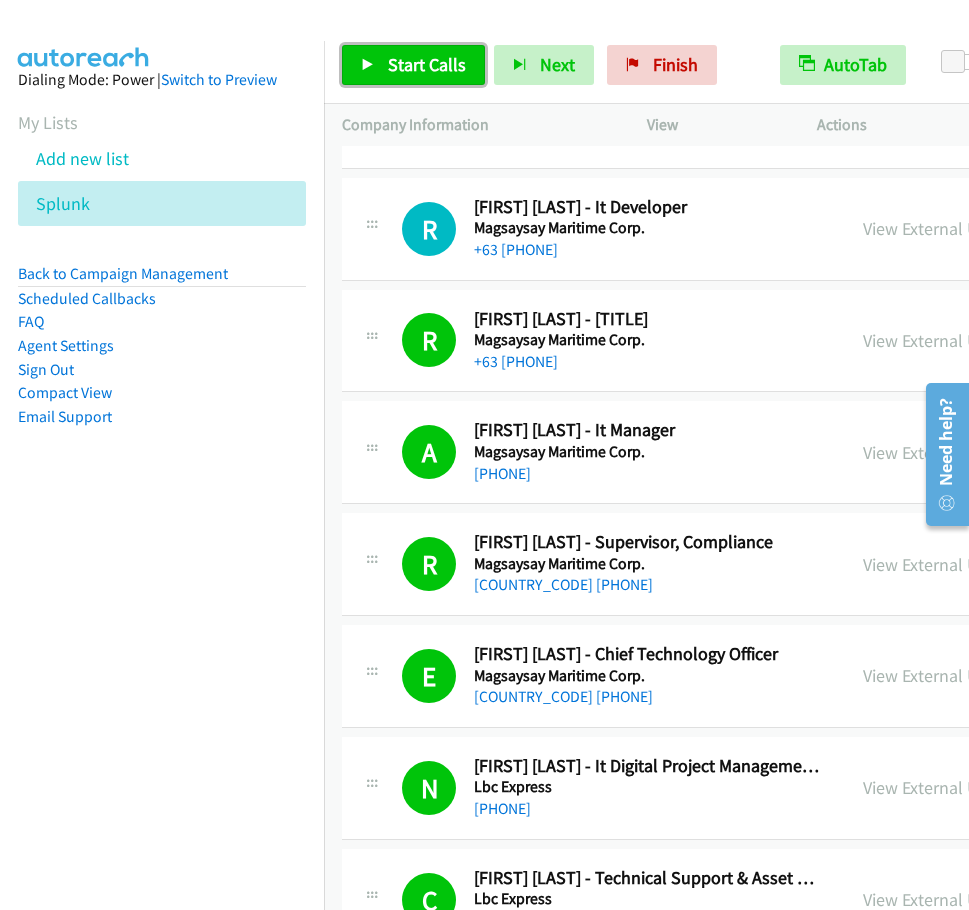 click on "Start Calls" at bounding box center (427, 64) 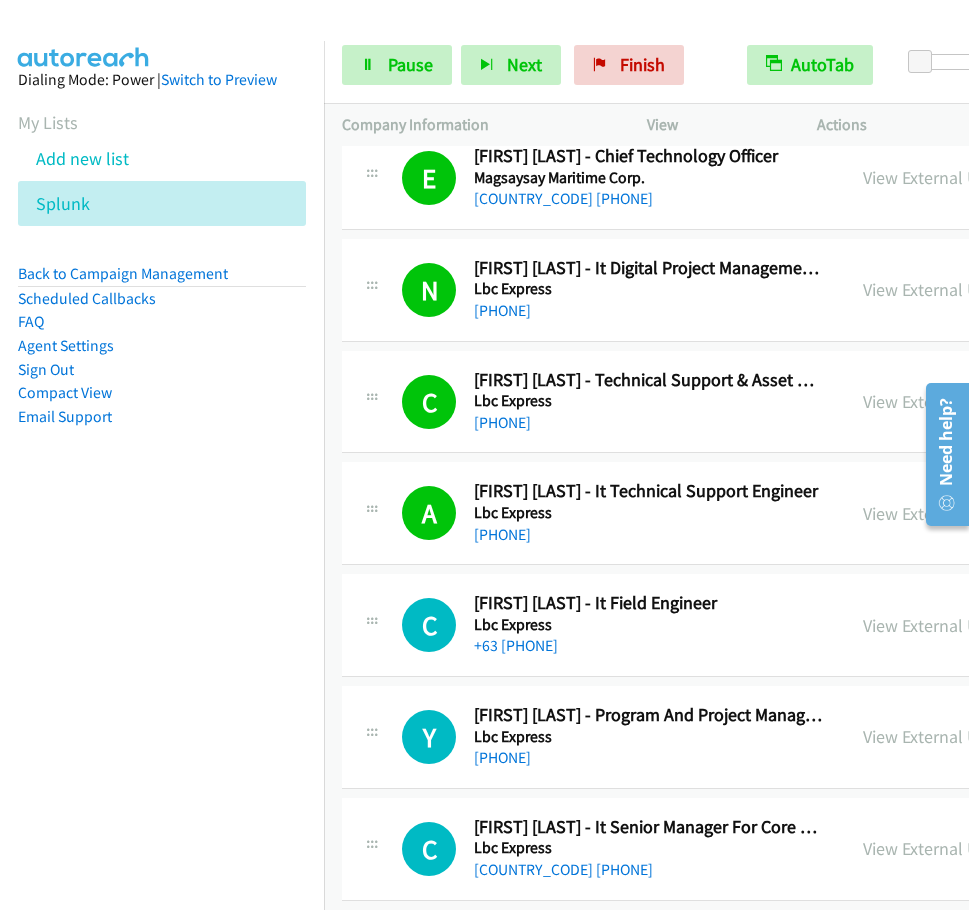 scroll, scrollTop: 2800, scrollLeft: 0, axis: vertical 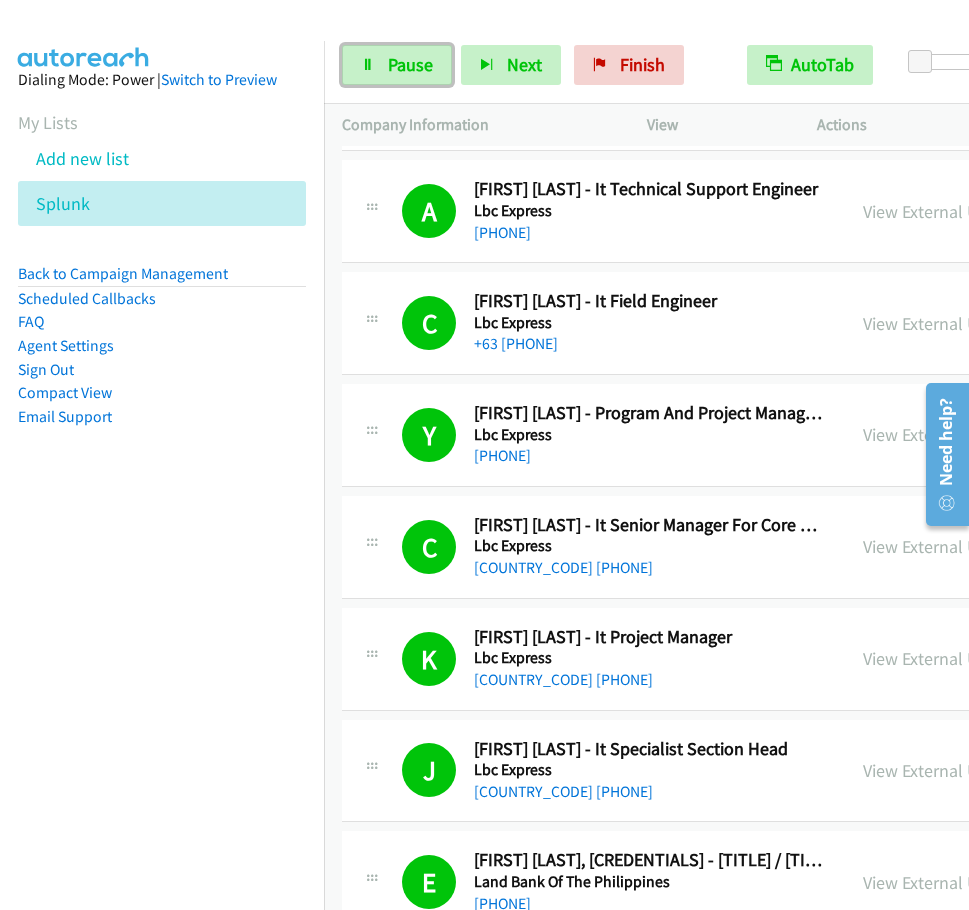 drag, startPoint x: 380, startPoint y: 69, endPoint x: 510, endPoint y: 104, distance: 134.62912 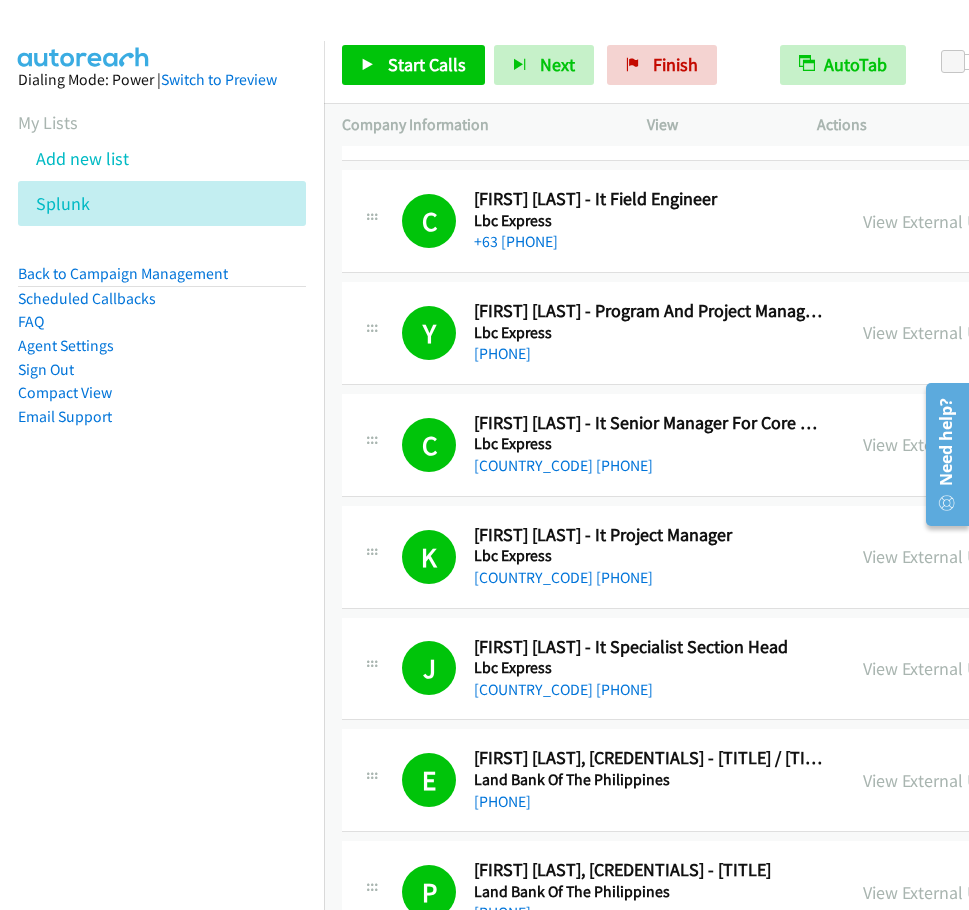 scroll, scrollTop: 3400, scrollLeft: 0, axis: vertical 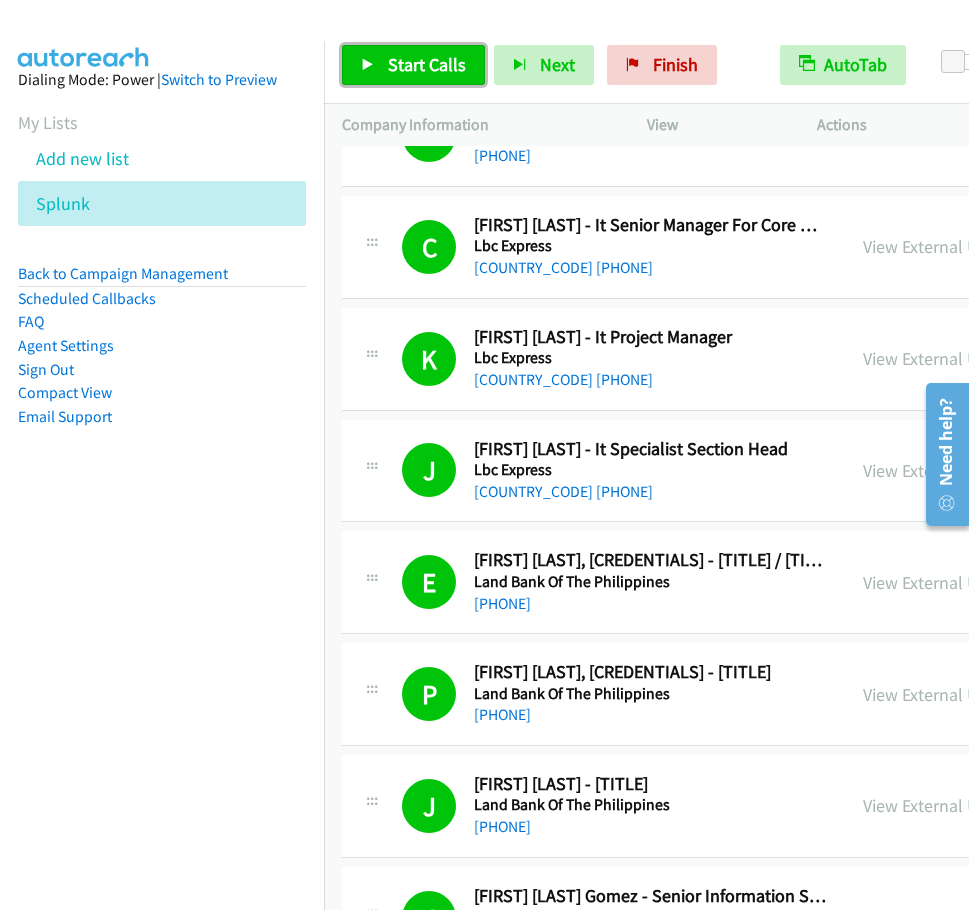 click on "Start Calls" at bounding box center (427, 64) 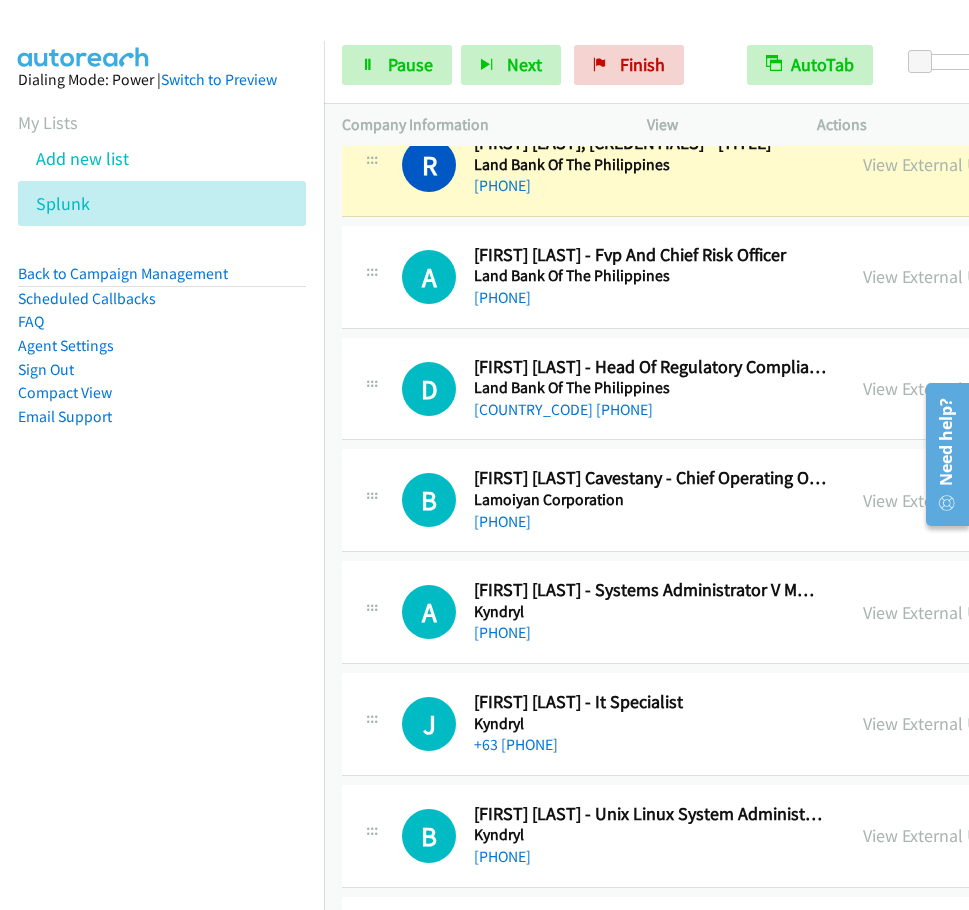 scroll, scrollTop: 4500, scrollLeft: 0, axis: vertical 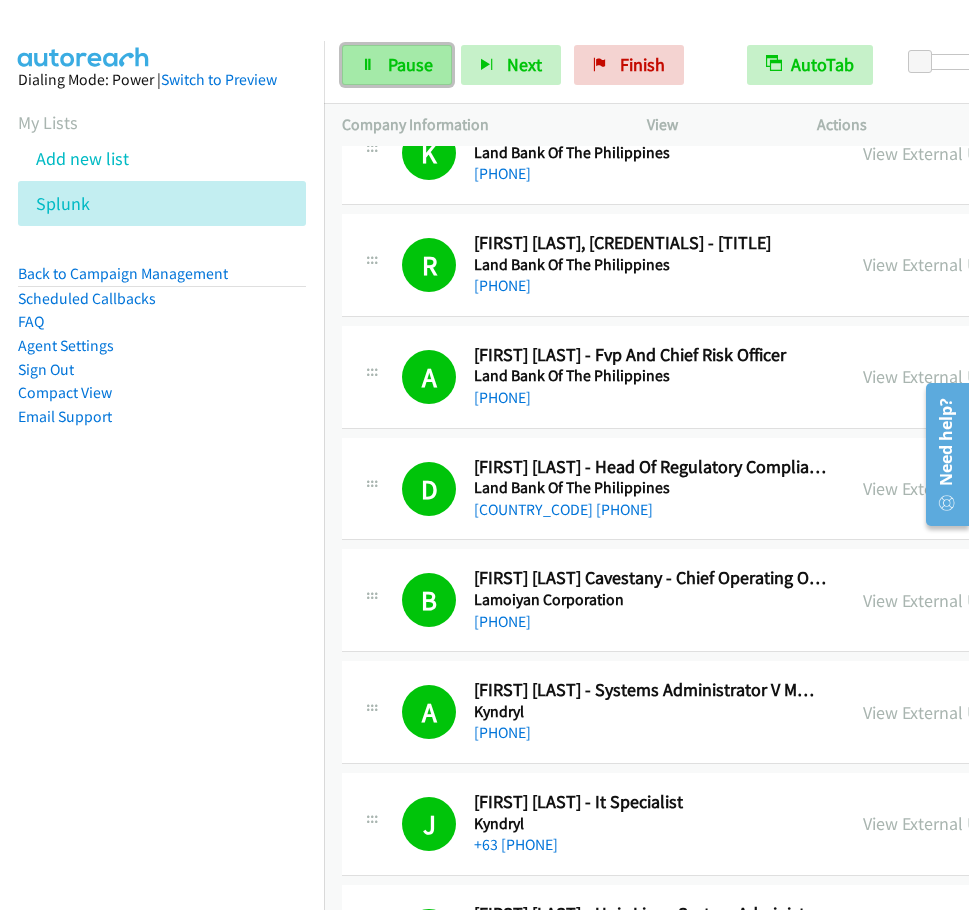 click at bounding box center (368, 66) 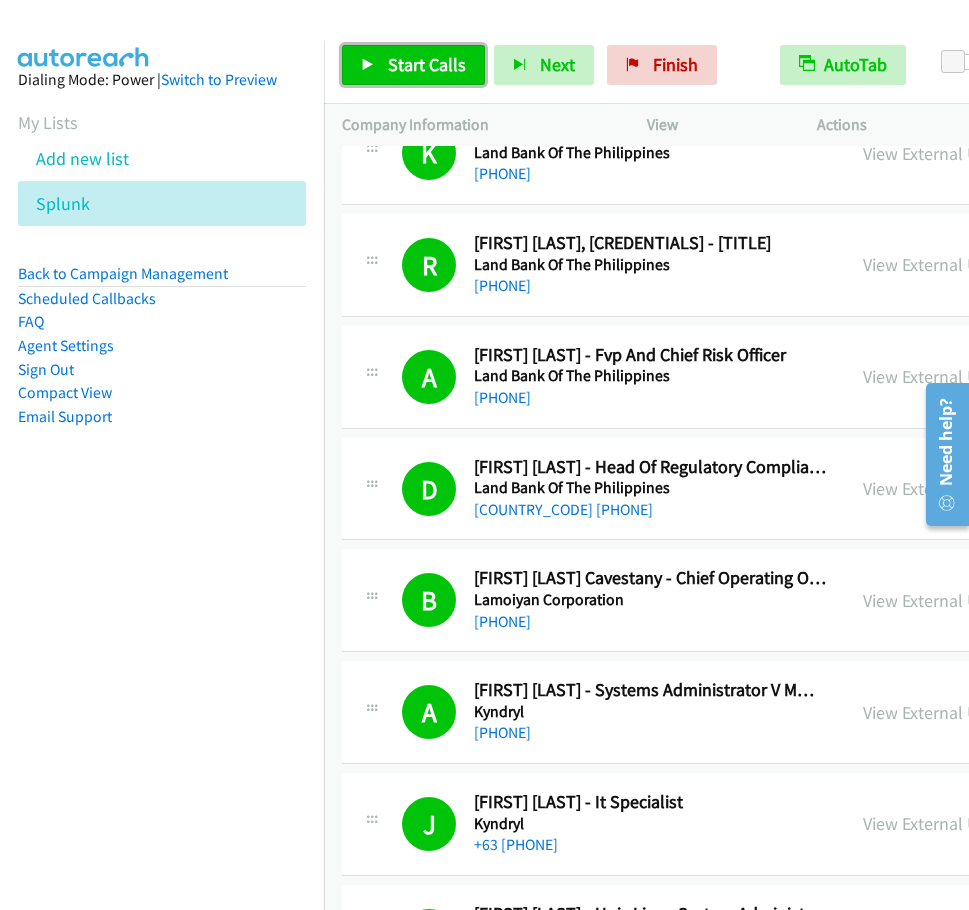 click on "Start Calls" at bounding box center [427, 64] 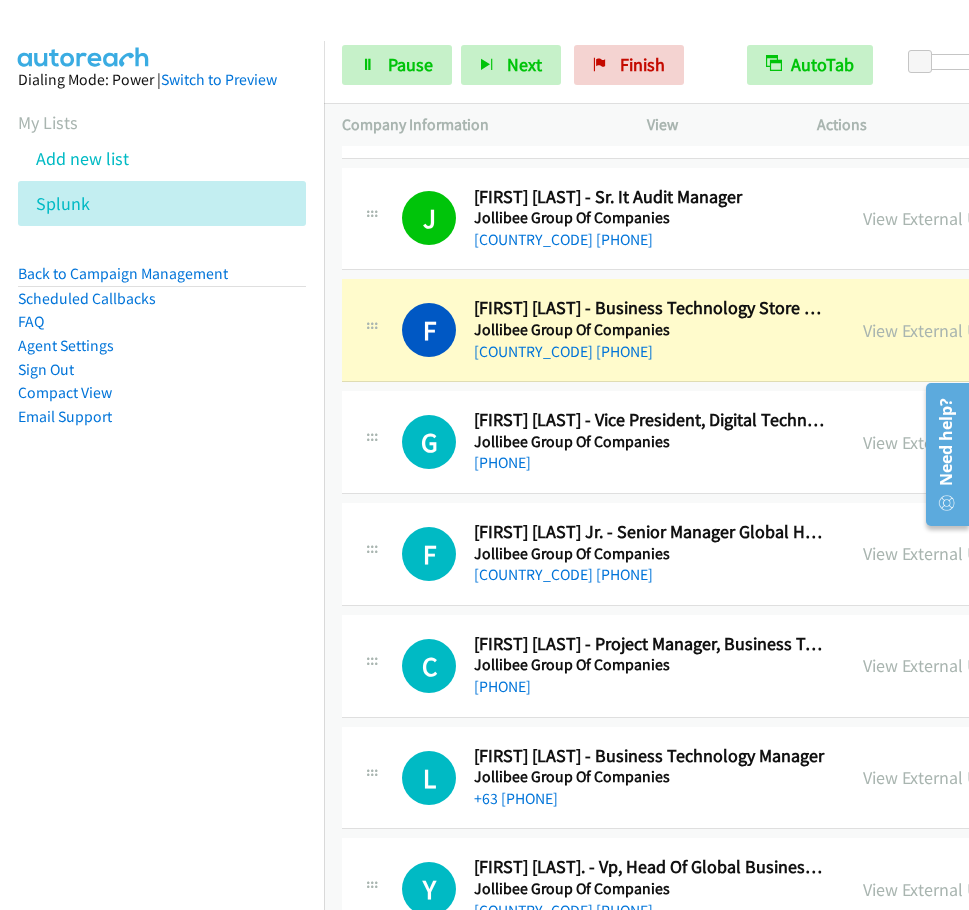 scroll, scrollTop: 6100, scrollLeft: 0, axis: vertical 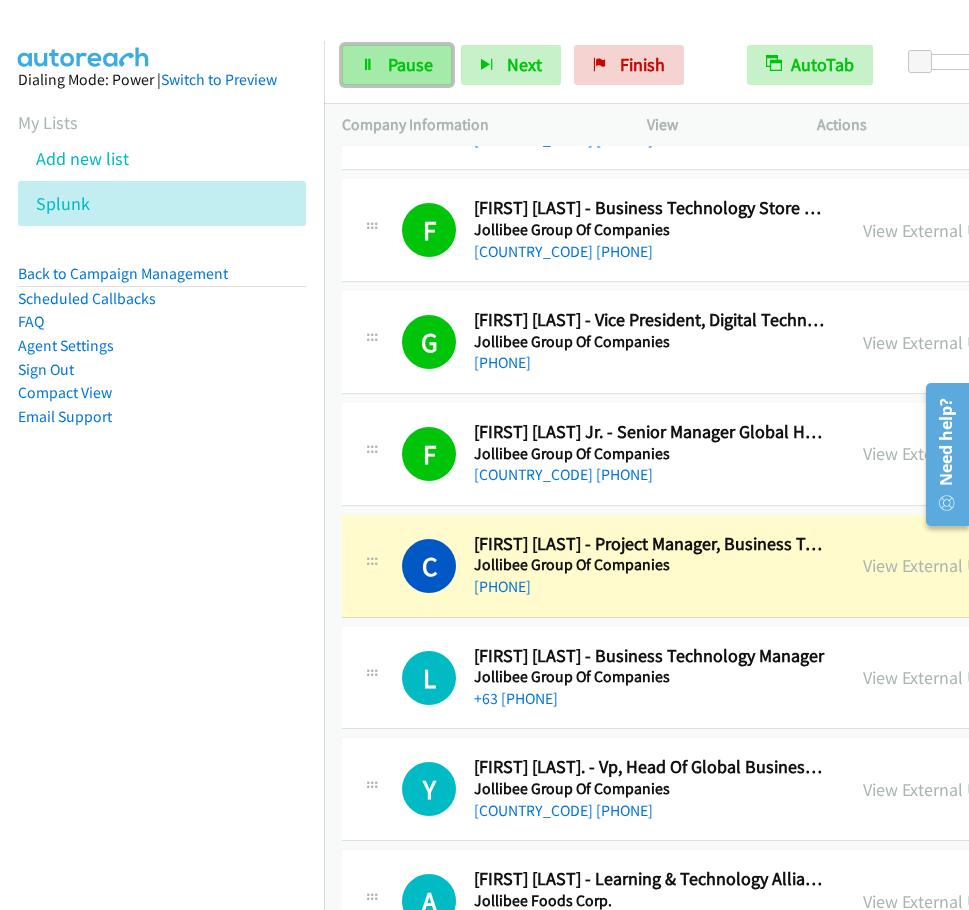click on "Pause" at bounding box center (397, 65) 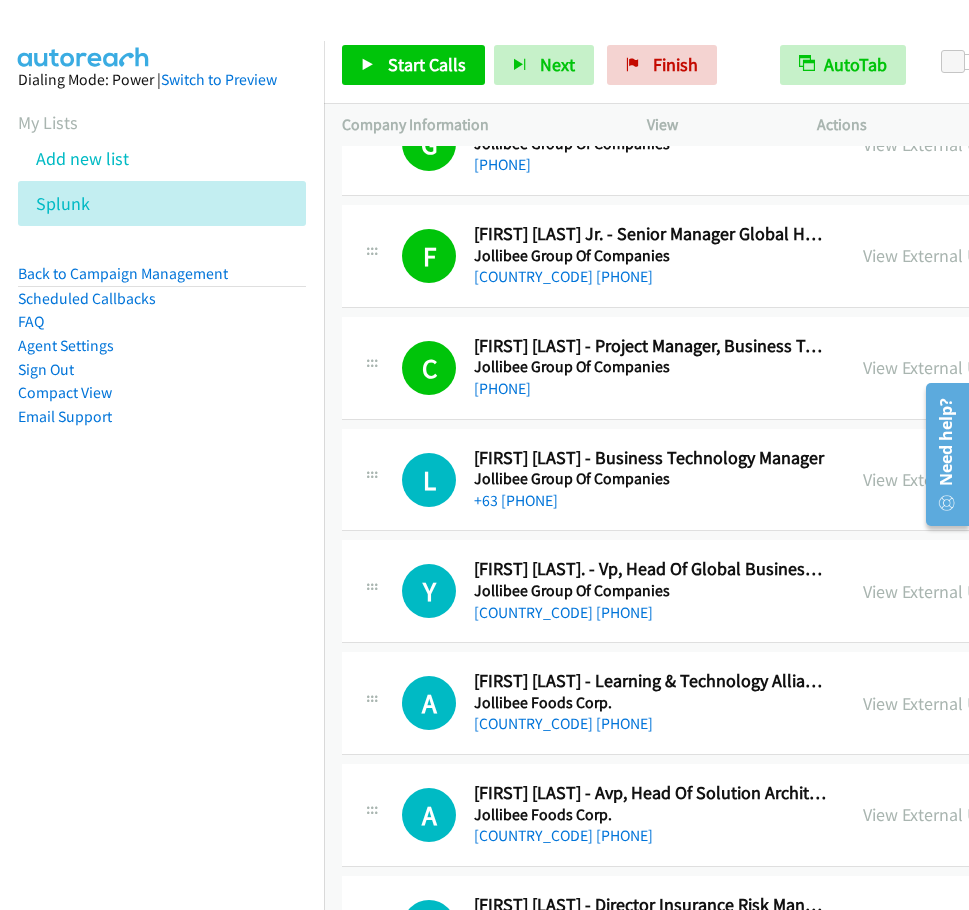 scroll, scrollTop: 6300, scrollLeft: 0, axis: vertical 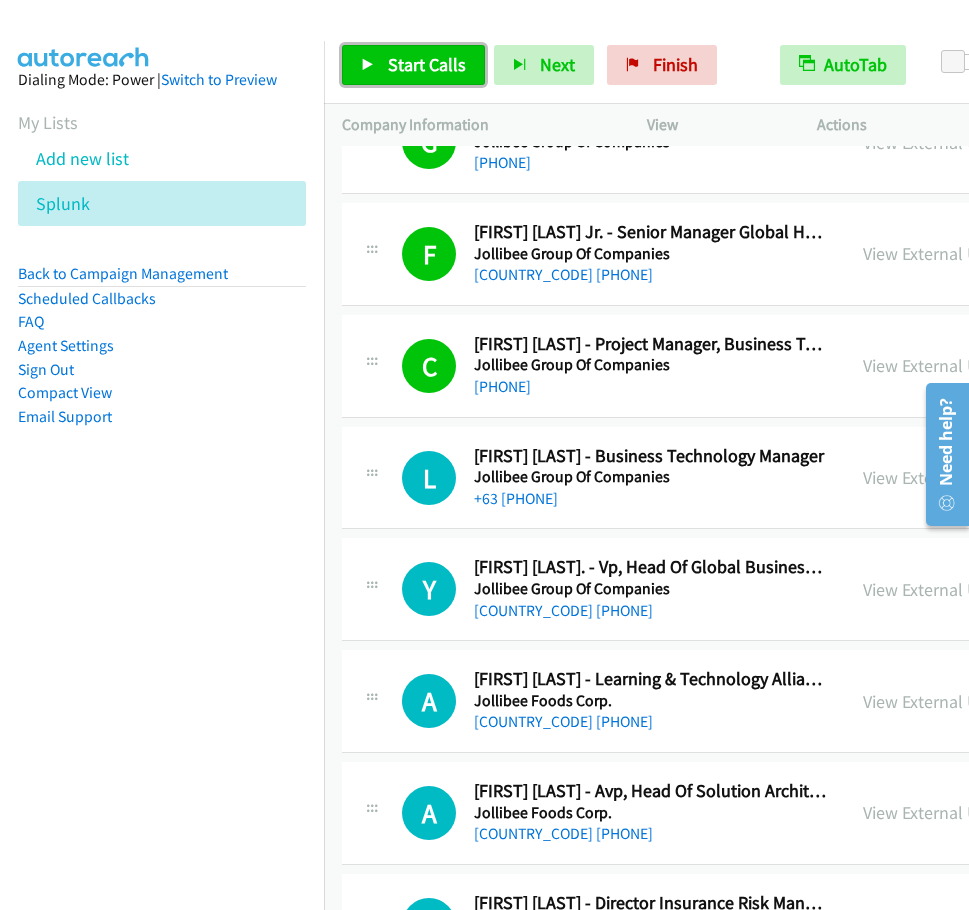 click on "Start Calls" at bounding box center [413, 65] 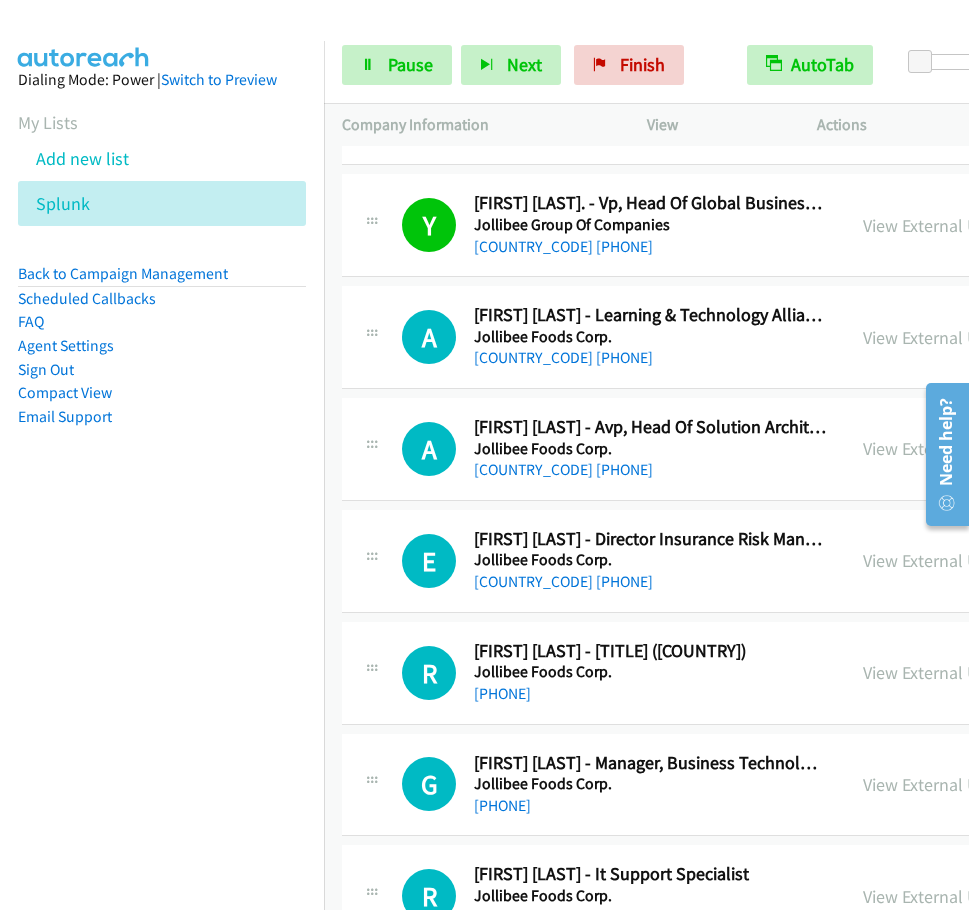 scroll, scrollTop: 6700, scrollLeft: 0, axis: vertical 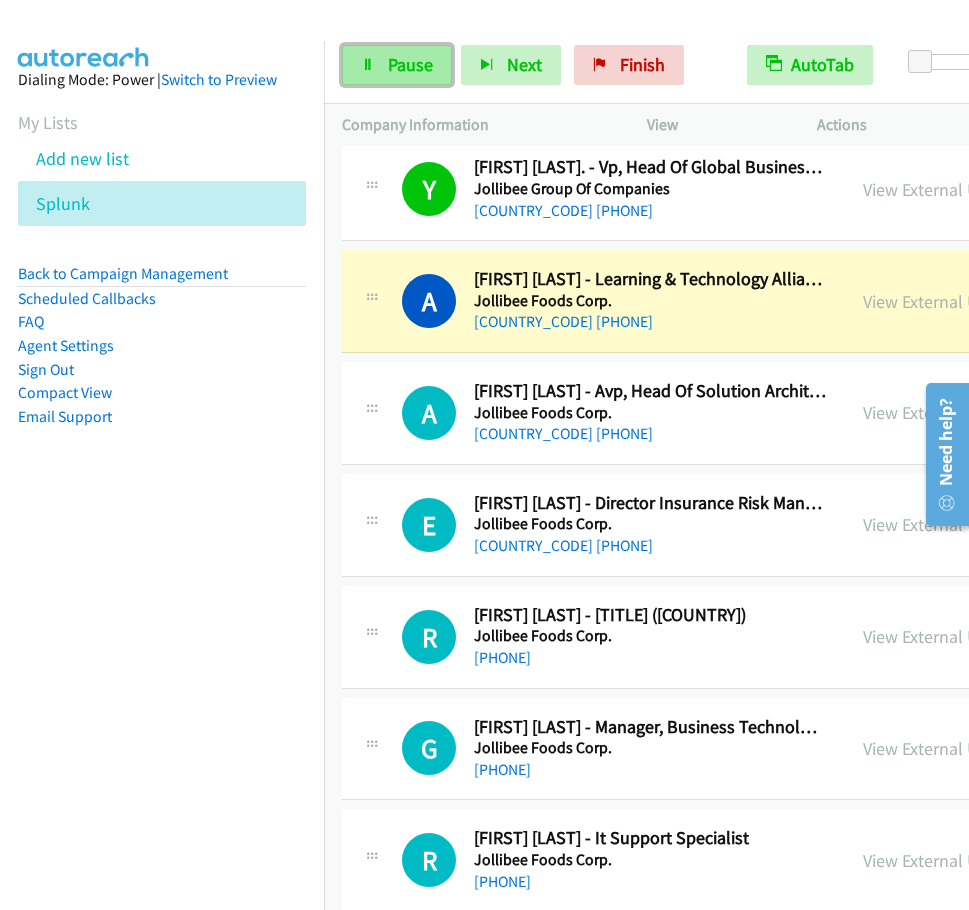 click on "Pause" at bounding box center [397, 65] 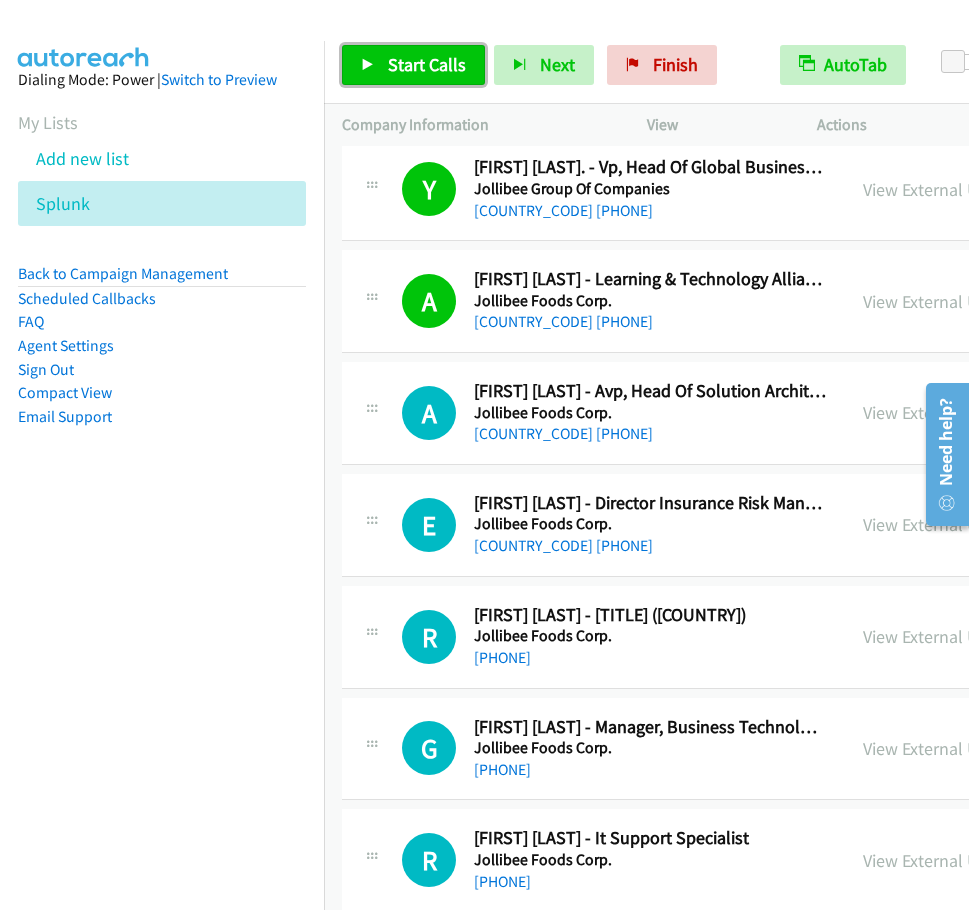 click on "Start Calls" at bounding box center (427, 64) 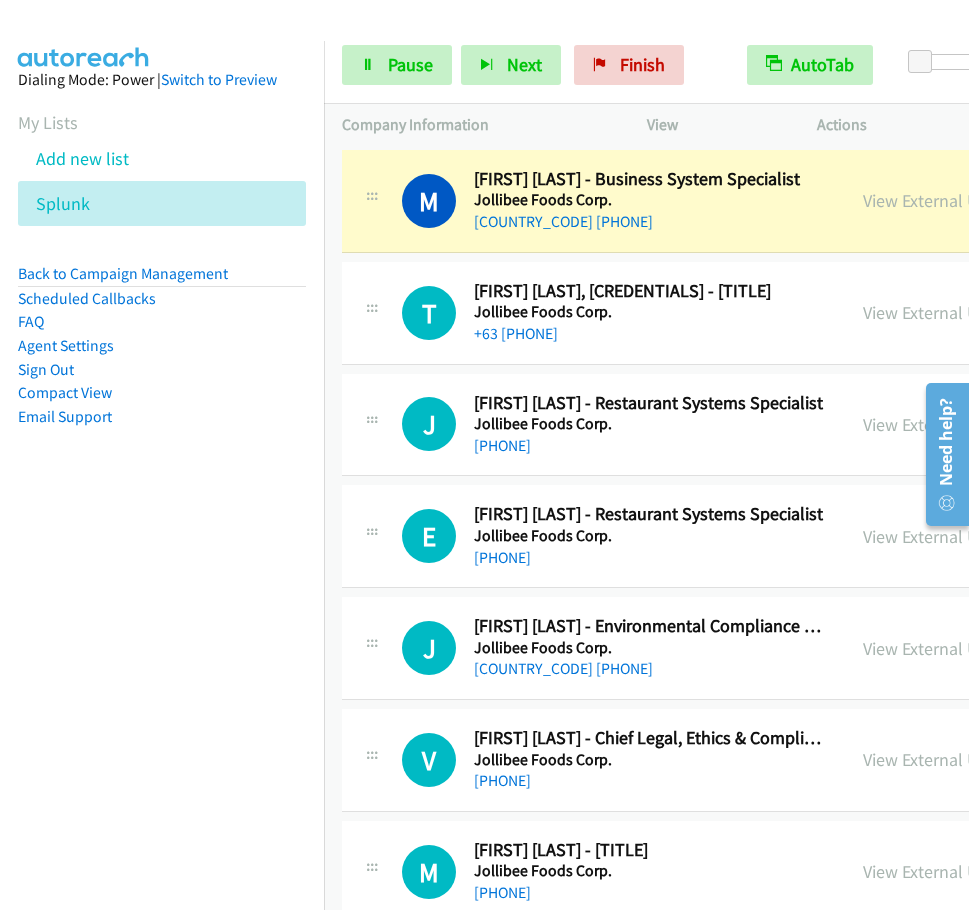 scroll, scrollTop: 7600, scrollLeft: 0, axis: vertical 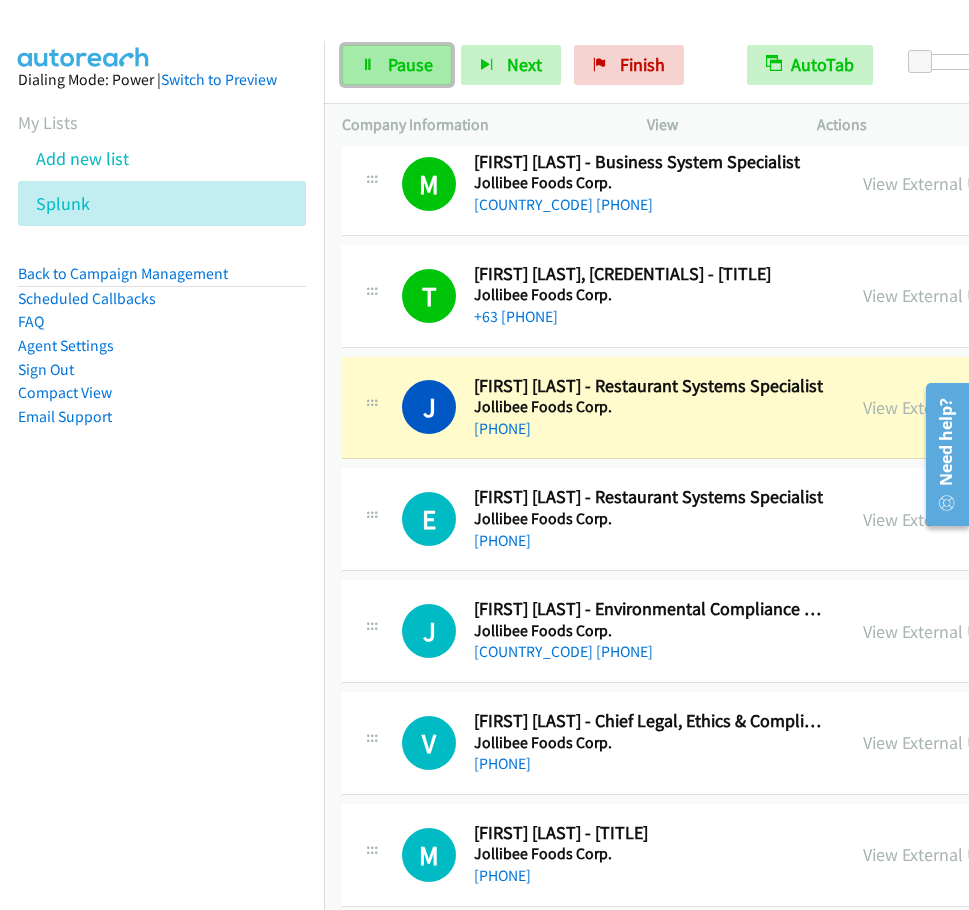 click on "Pause" at bounding box center (410, 64) 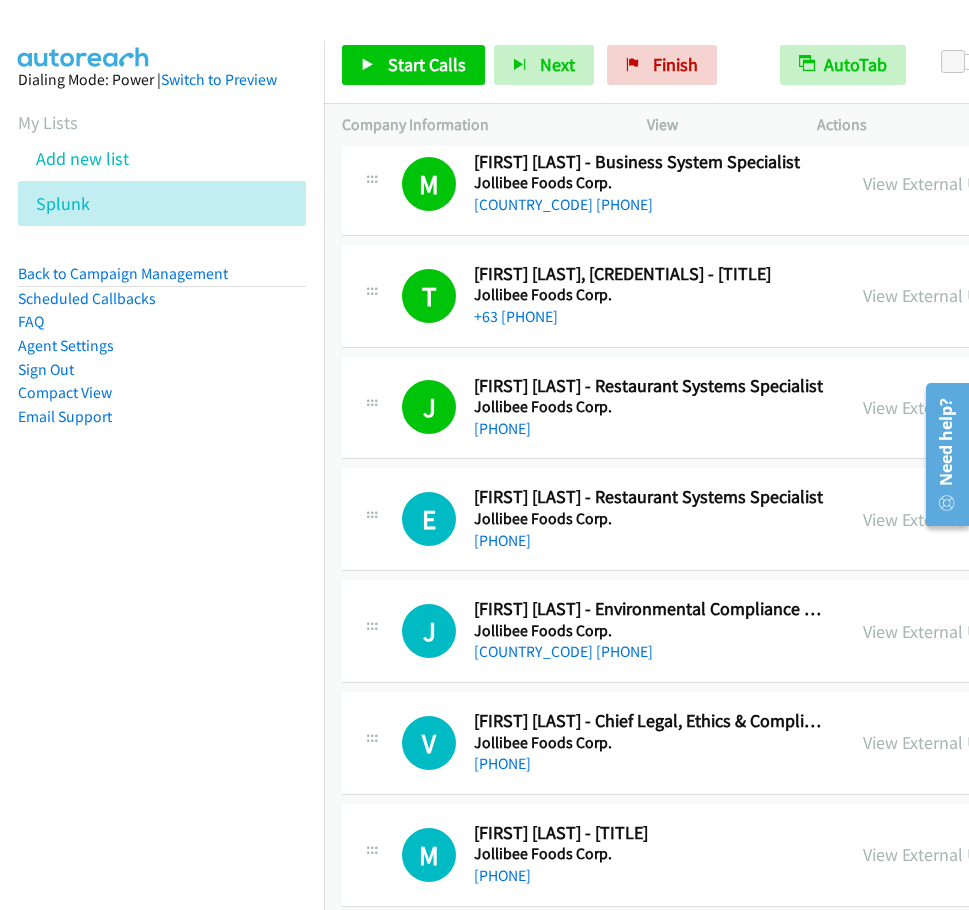 click on "Start Calls
Pause
Next
Finish
Call Completed
AutoTab
AutoTab
0" at bounding box center [646, 65] 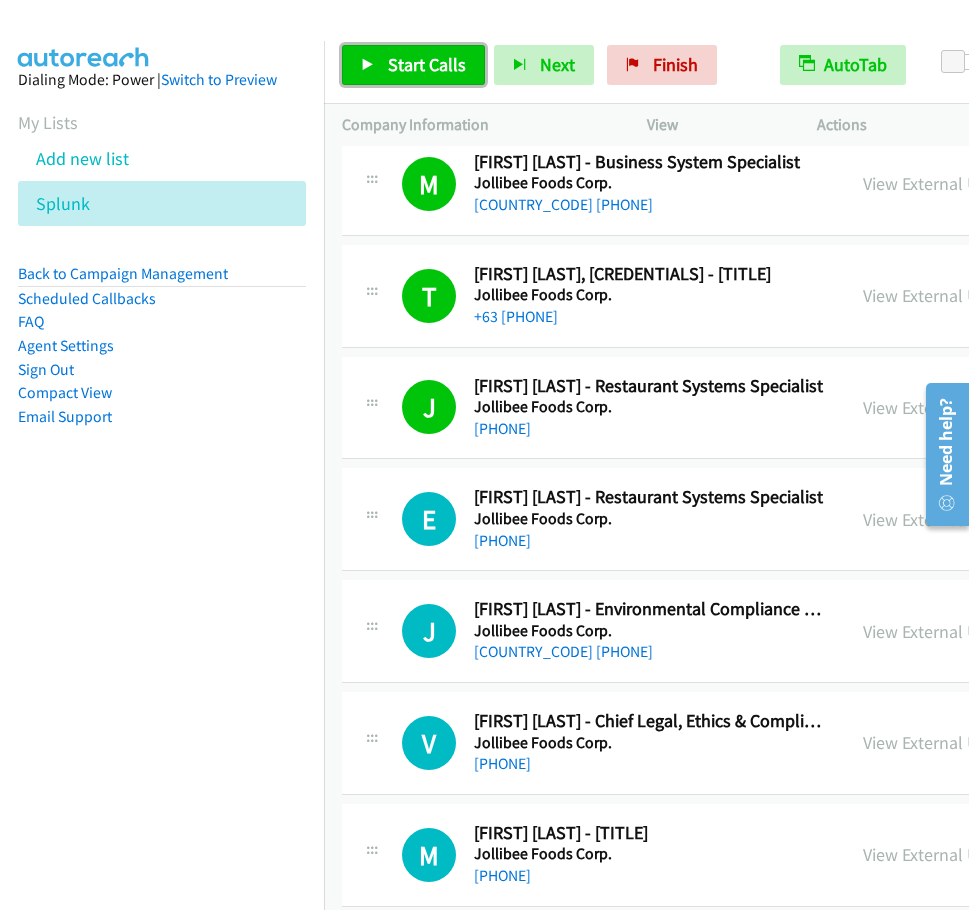 click on "Start Calls" at bounding box center [427, 64] 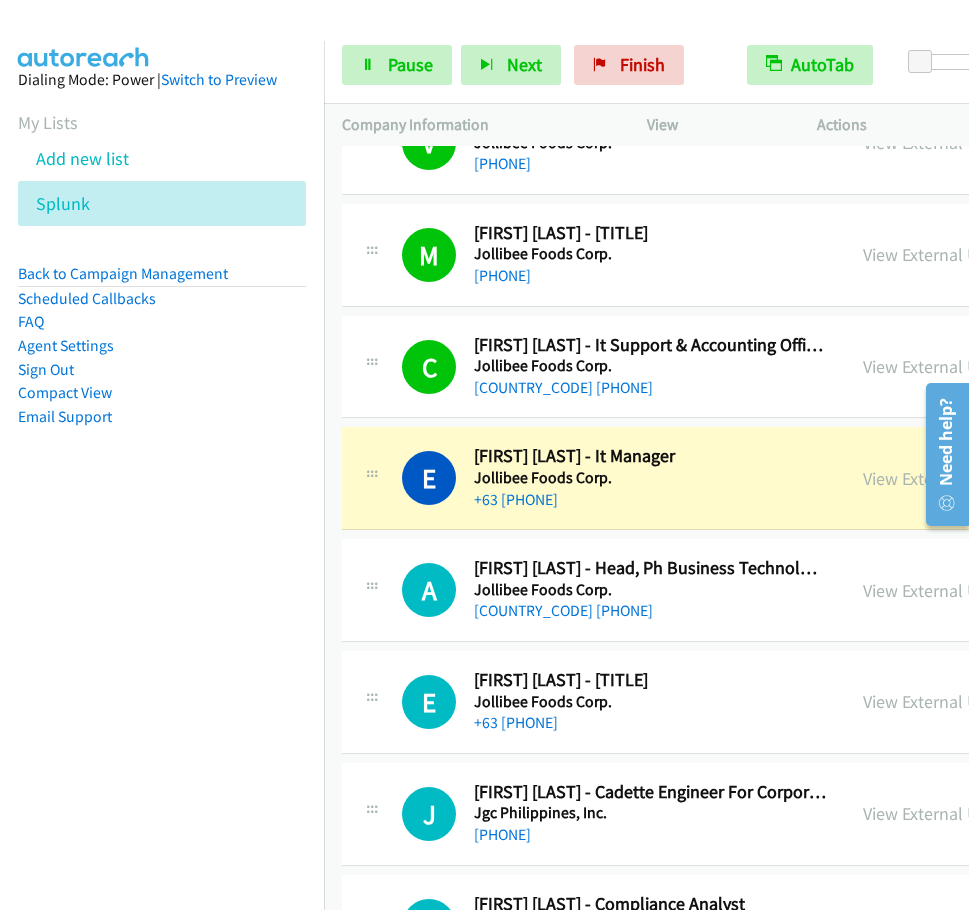 scroll, scrollTop: 8300, scrollLeft: 0, axis: vertical 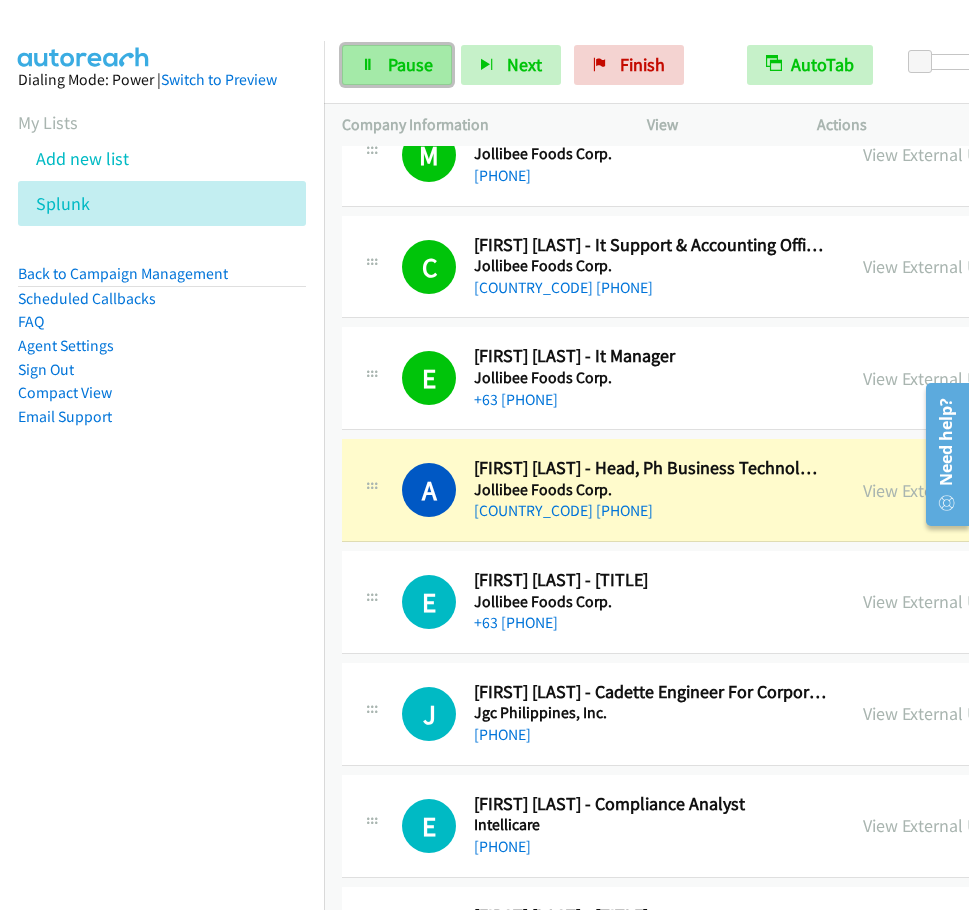 click on "Pause" at bounding box center [397, 65] 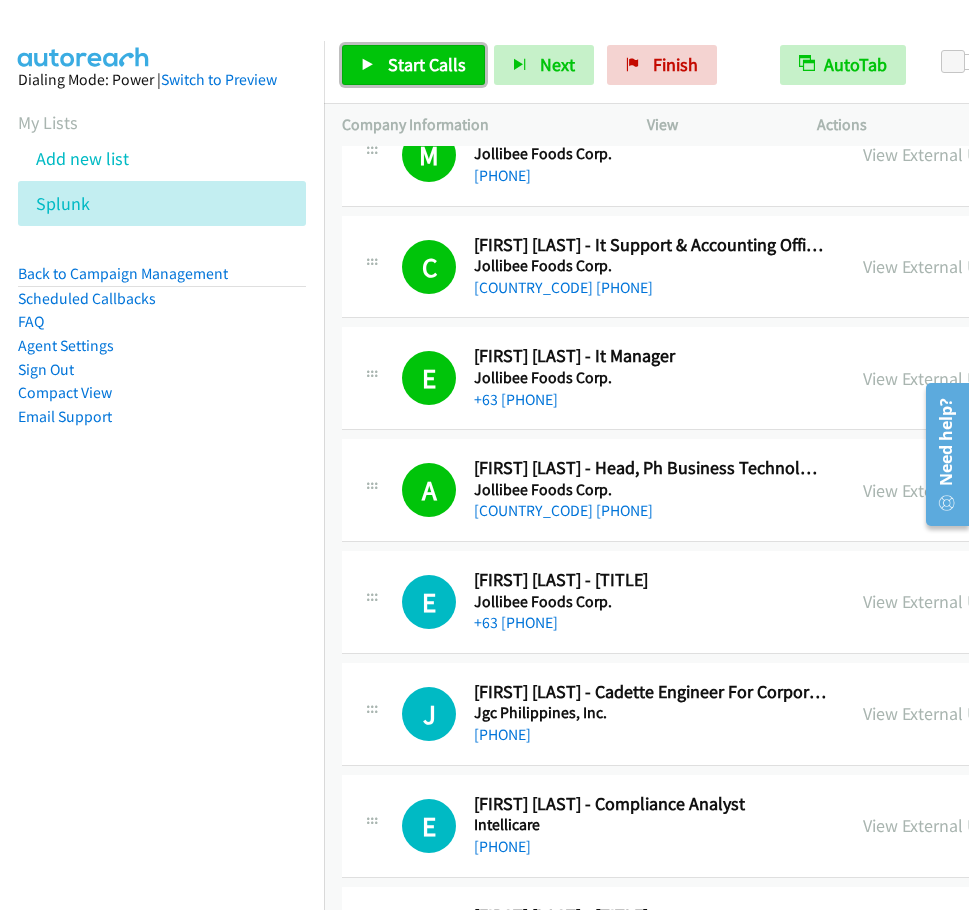 click on "Start Calls" at bounding box center (427, 64) 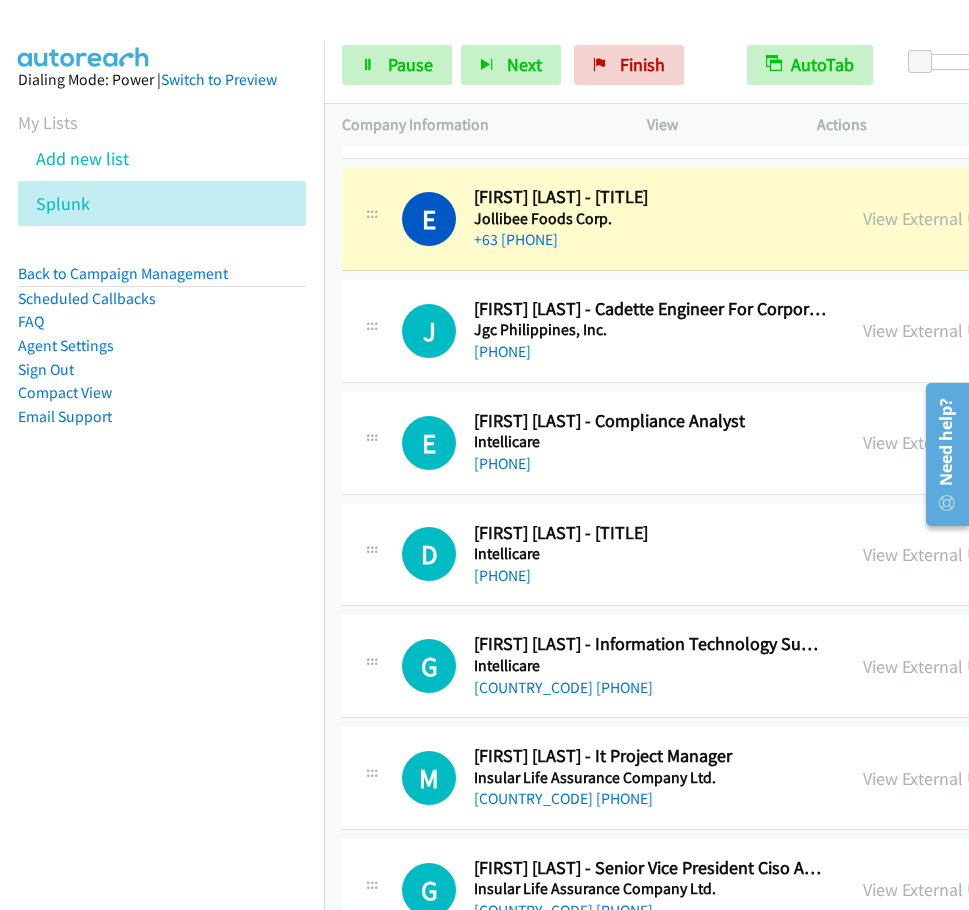 scroll, scrollTop: 8700, scrollLeft: 0, axis: vertical 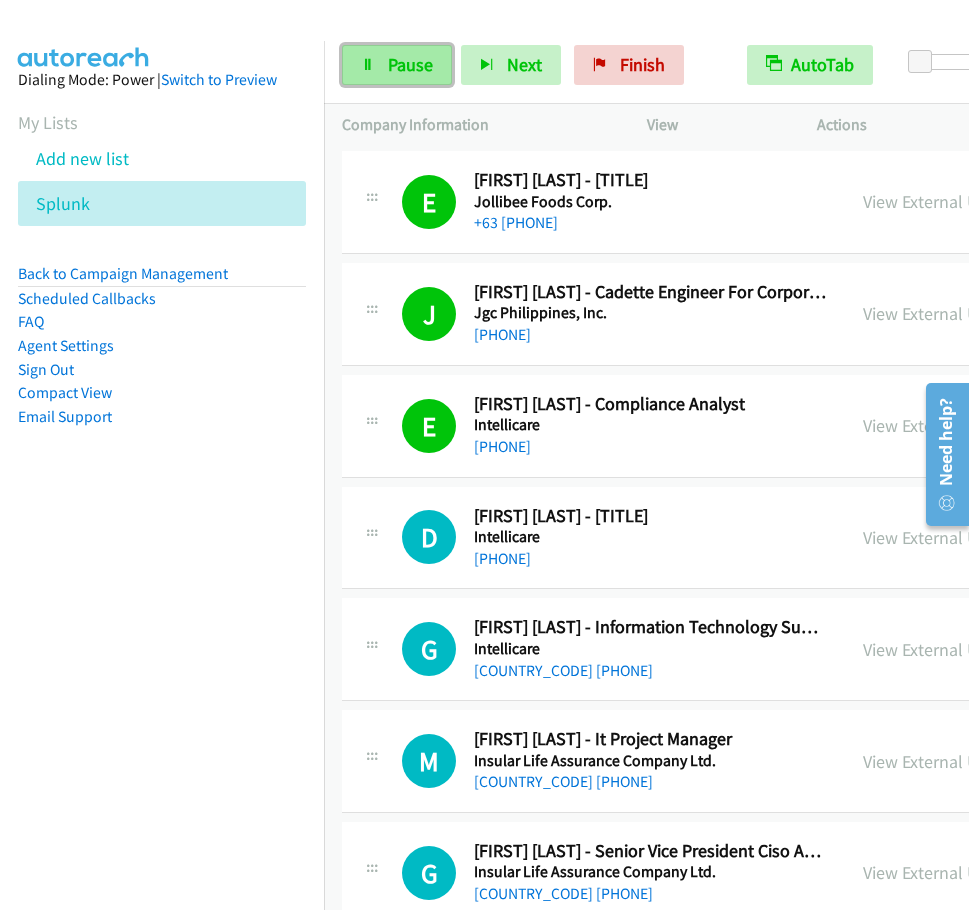 click on "Pause" at bounding box center (397, 65) 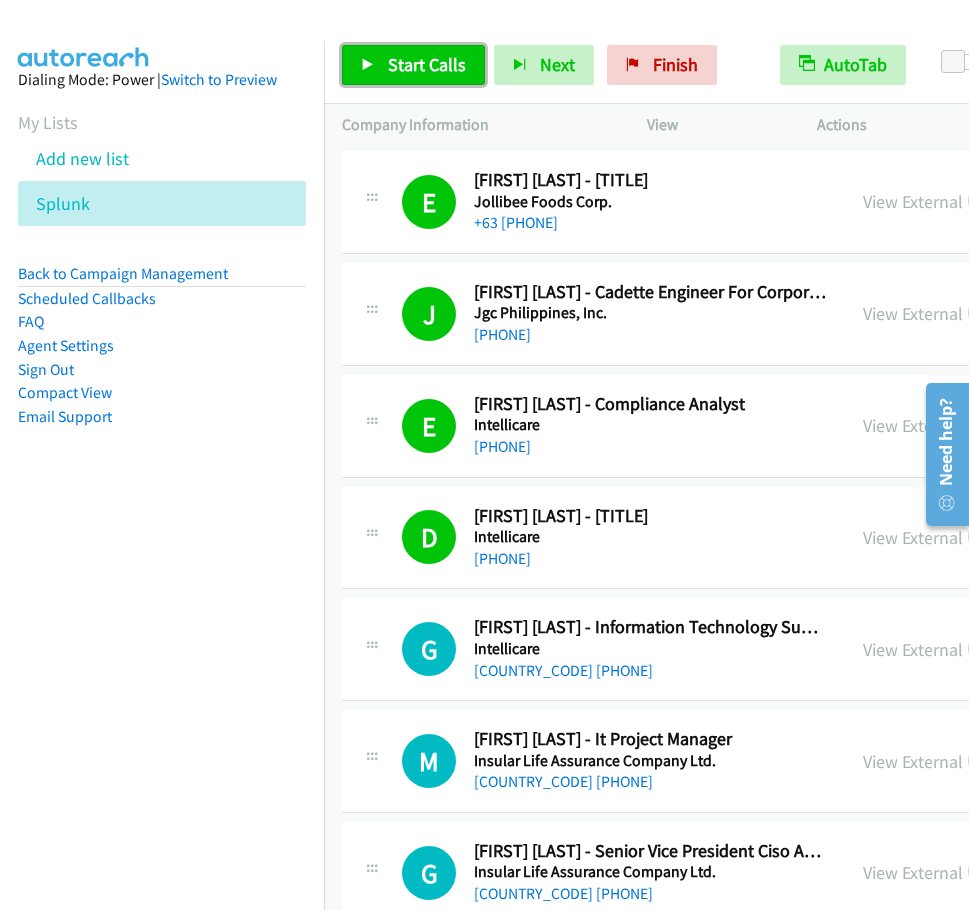 click on "Start Calls" at bounding box center [427, 64] 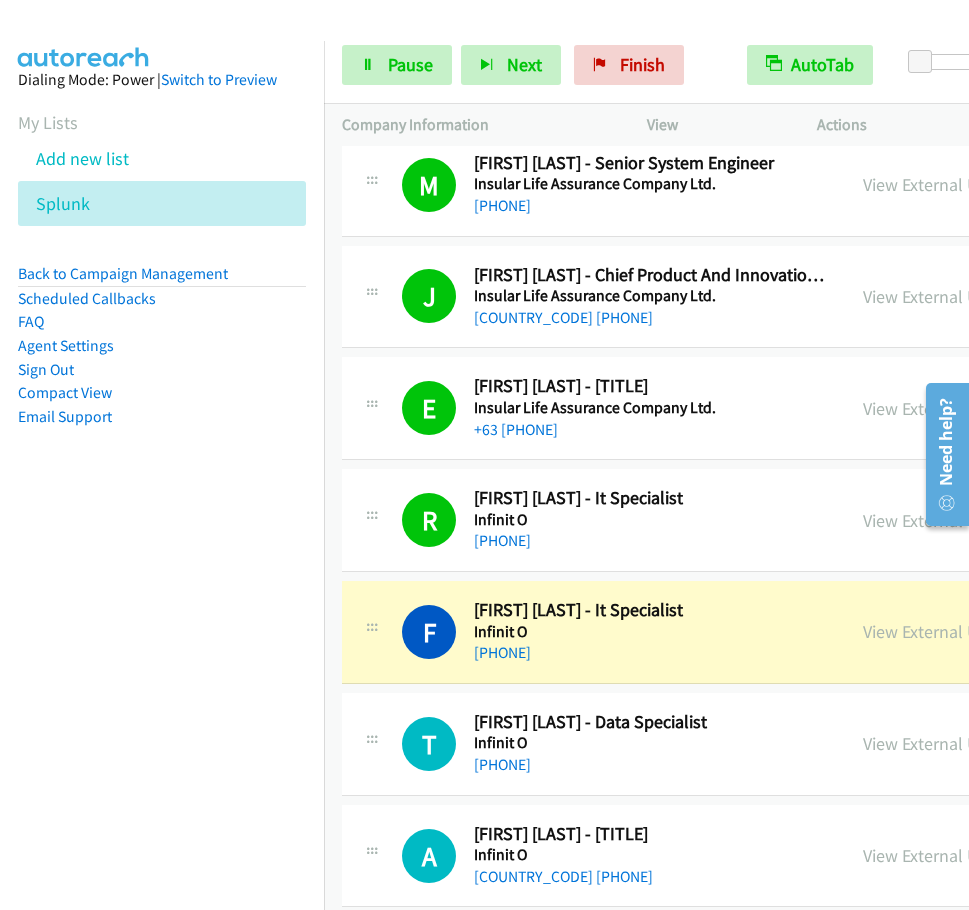 scroll, scrollTop: 9800, scrollLeft: 0, axis: vertical 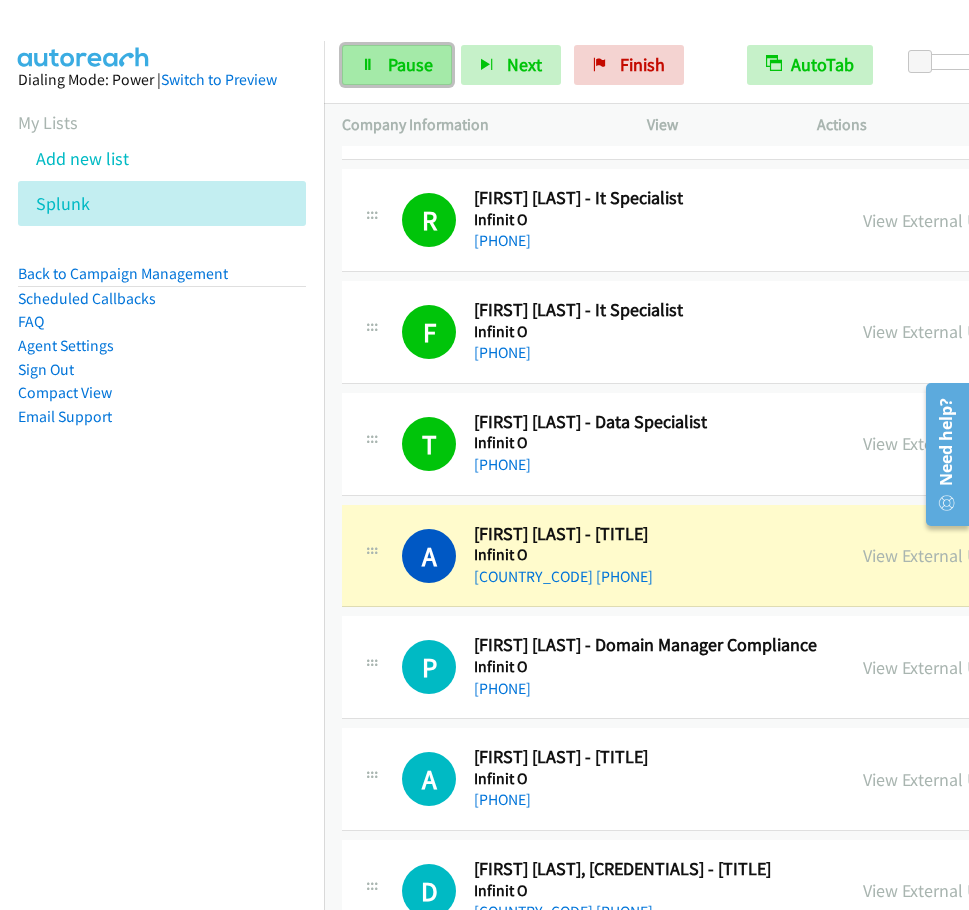 click on "Pause" at bounding box center [397, 65] 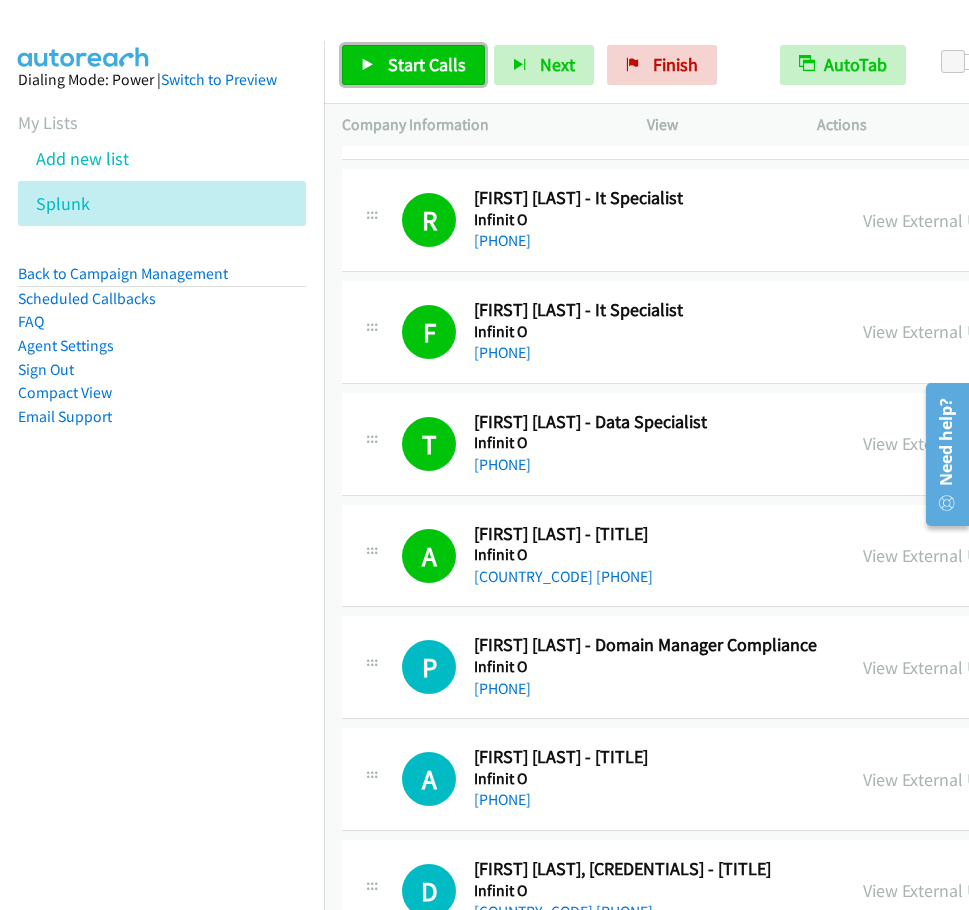 click on "Start Calls" at bounding box center [427, 64] 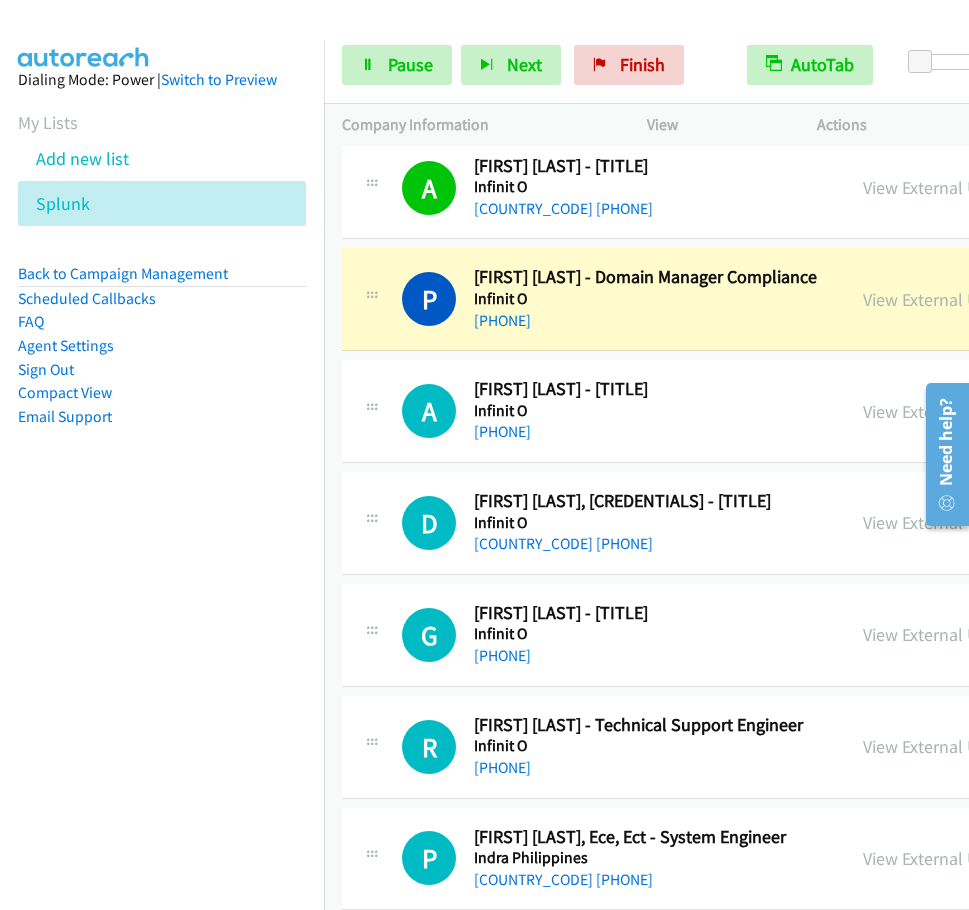 scroll, scrollTop: 10200, scrollLeft: 0, axis: vertical 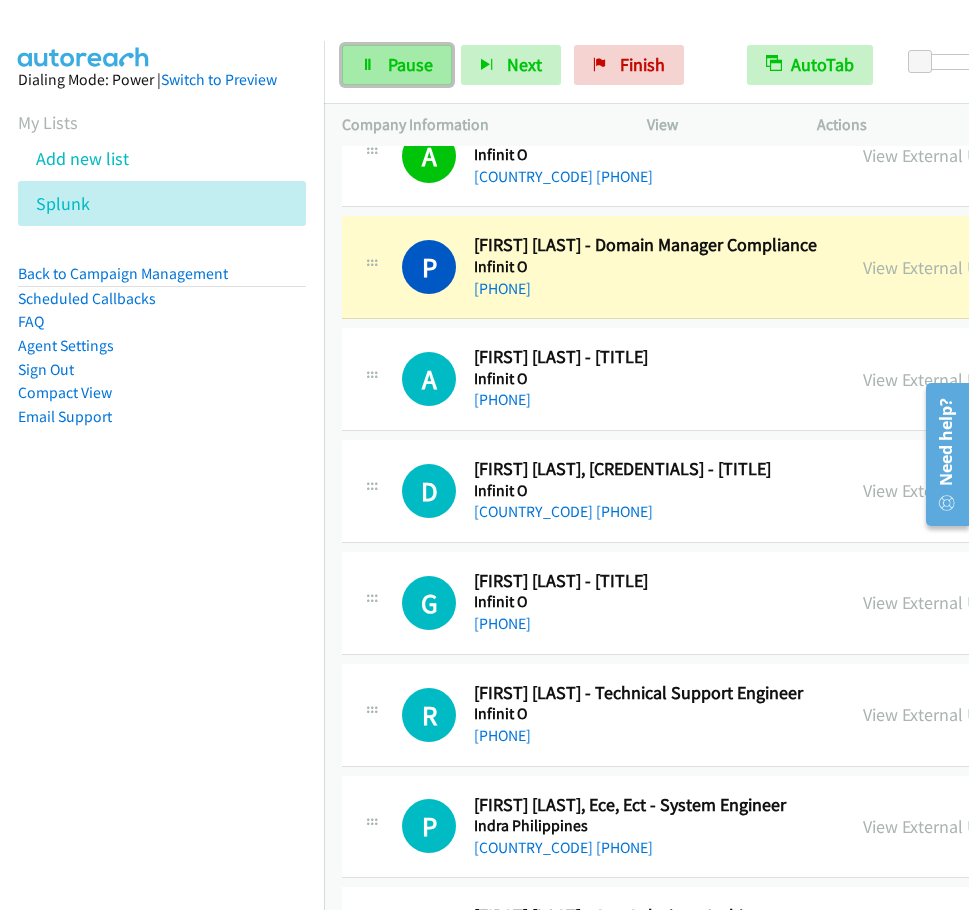 click on "Pause" at bounding box center (410, 64) 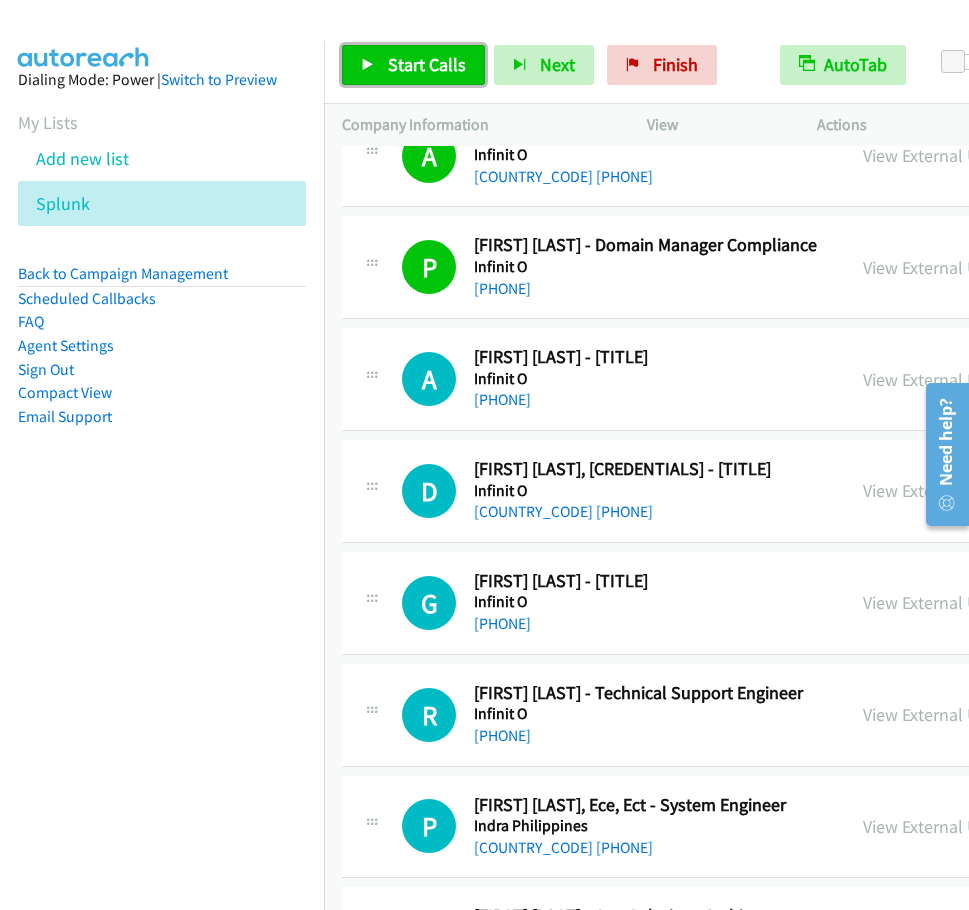 click on "Start Calls" at bounding box center [427, 64] 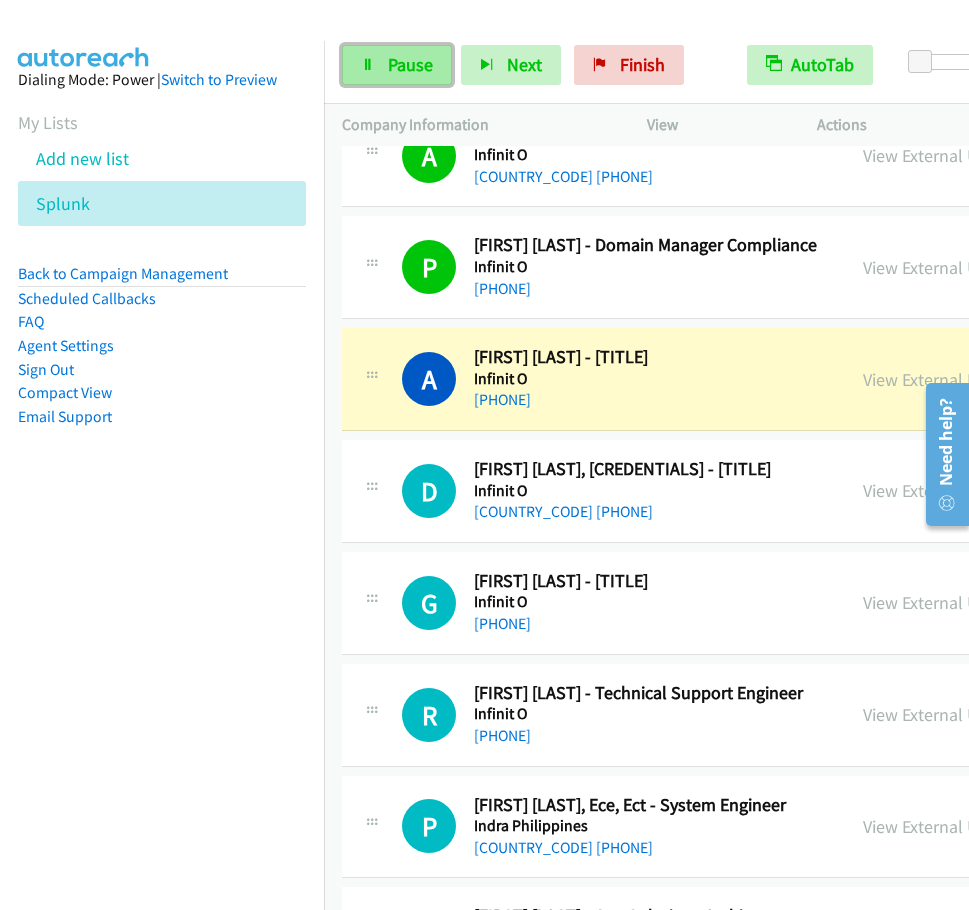 click on "Pause" at bounding box center [397, 65] 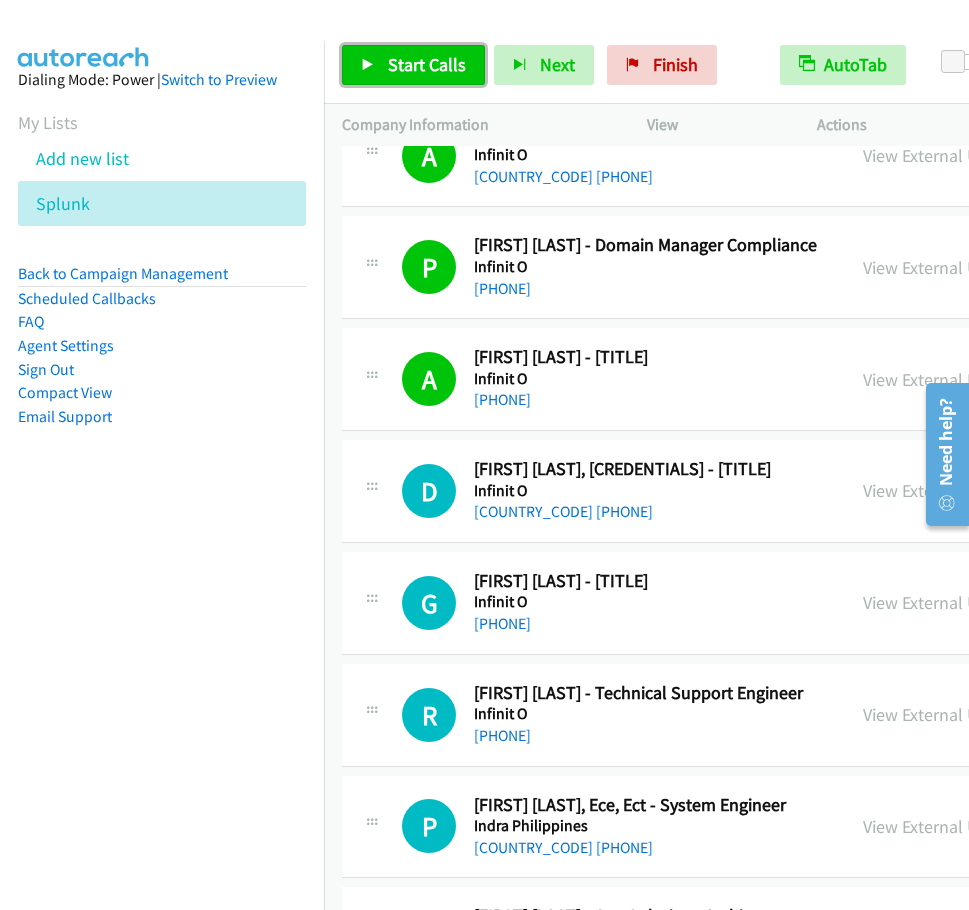 click on "Start Calls" at bounding box center (427, 64) 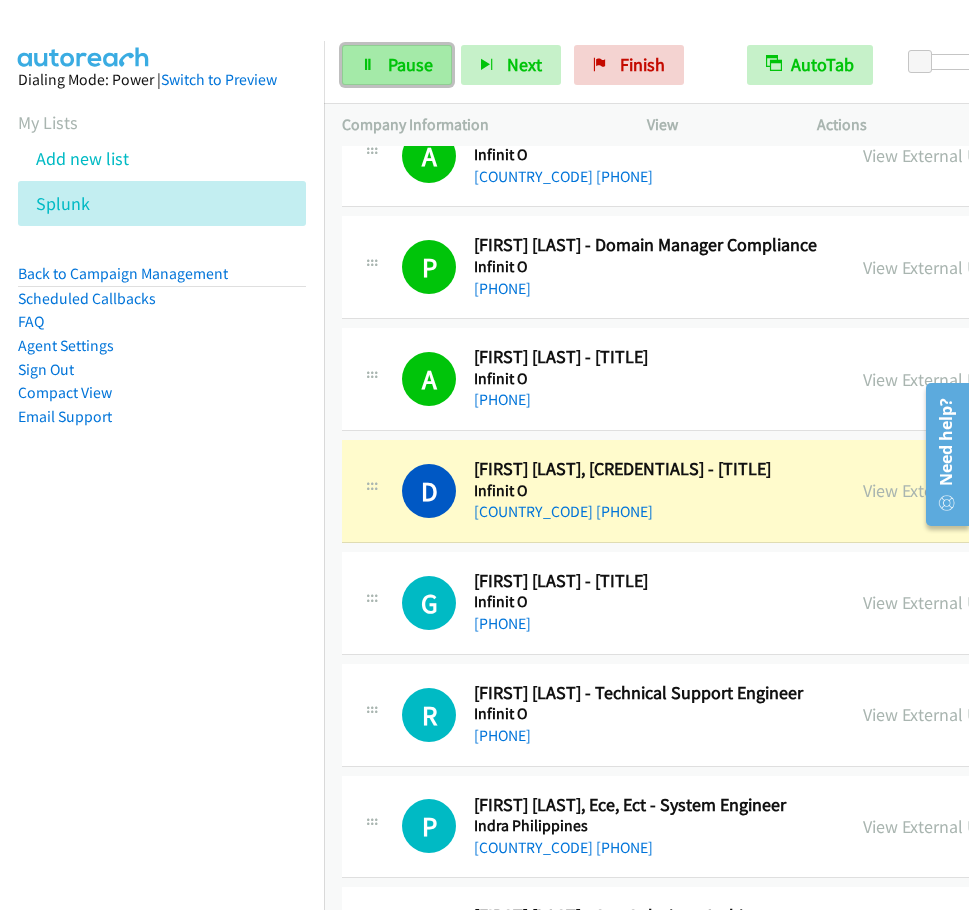click on "Pause" at bounding box center [410, 64] 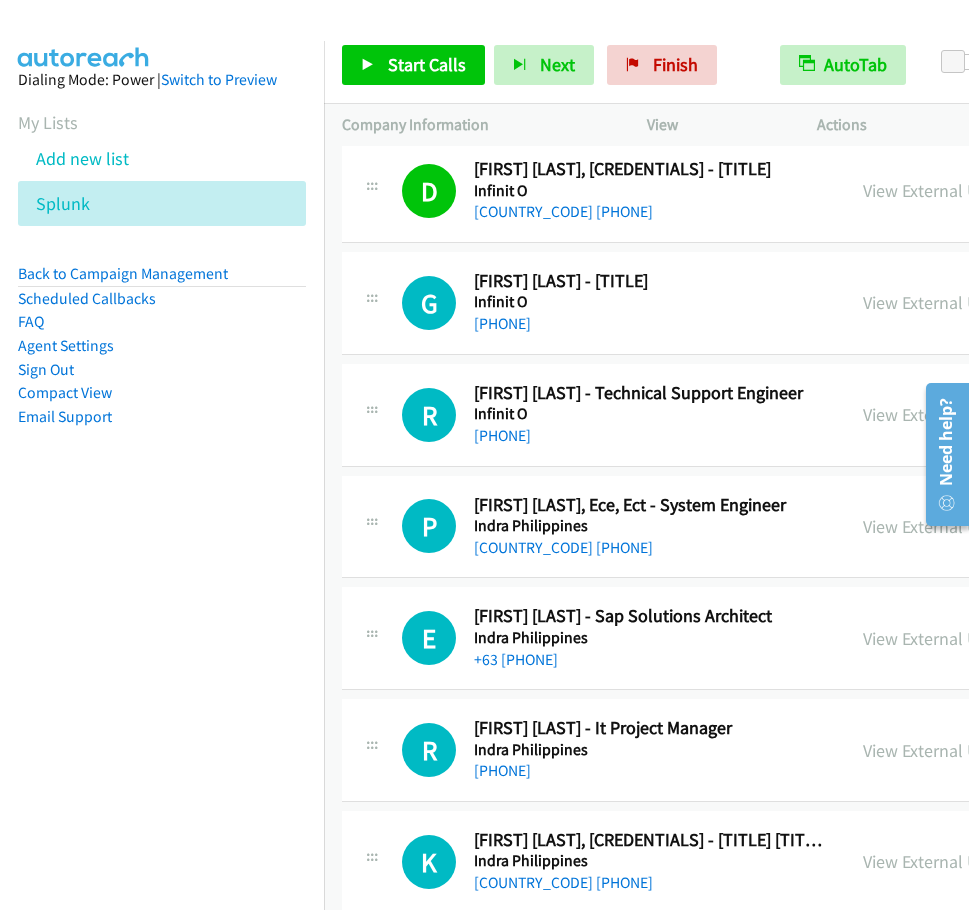 scroll, scrollTop: 10600, scrollLeft: 0, axis: vertical 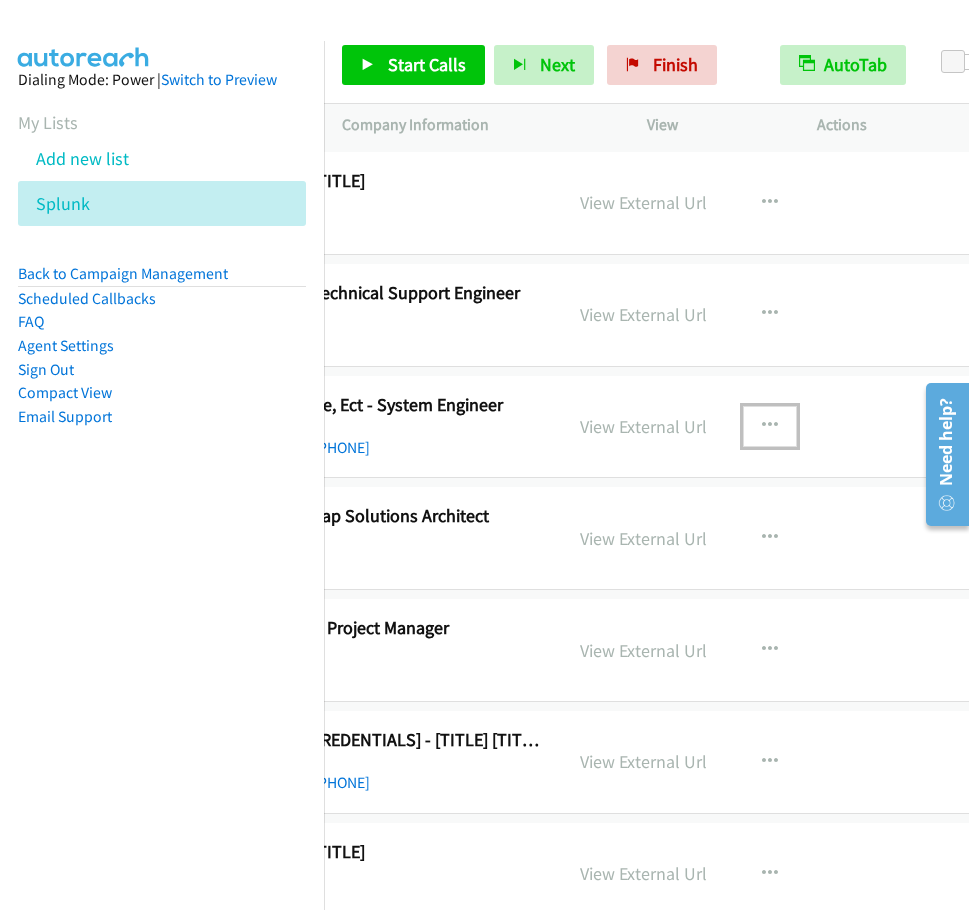 click at bounding box center (770, 426) 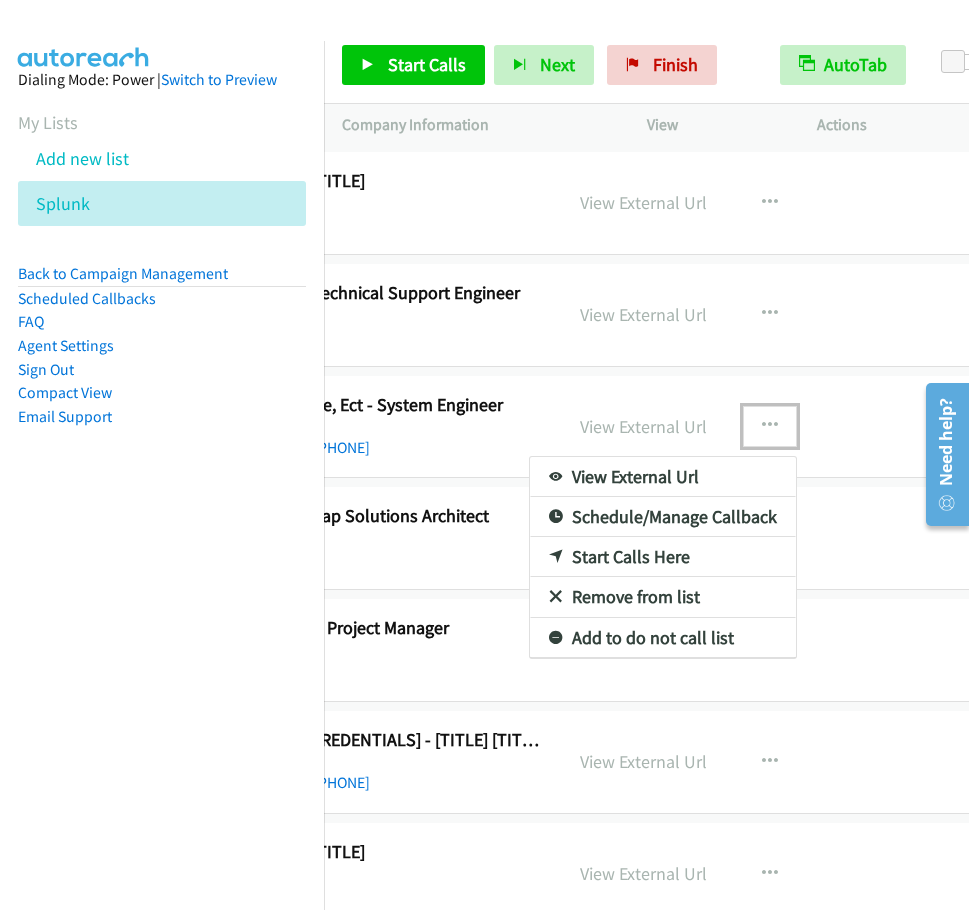 click on "Start Calls Here" at bounding box center [663, 557] 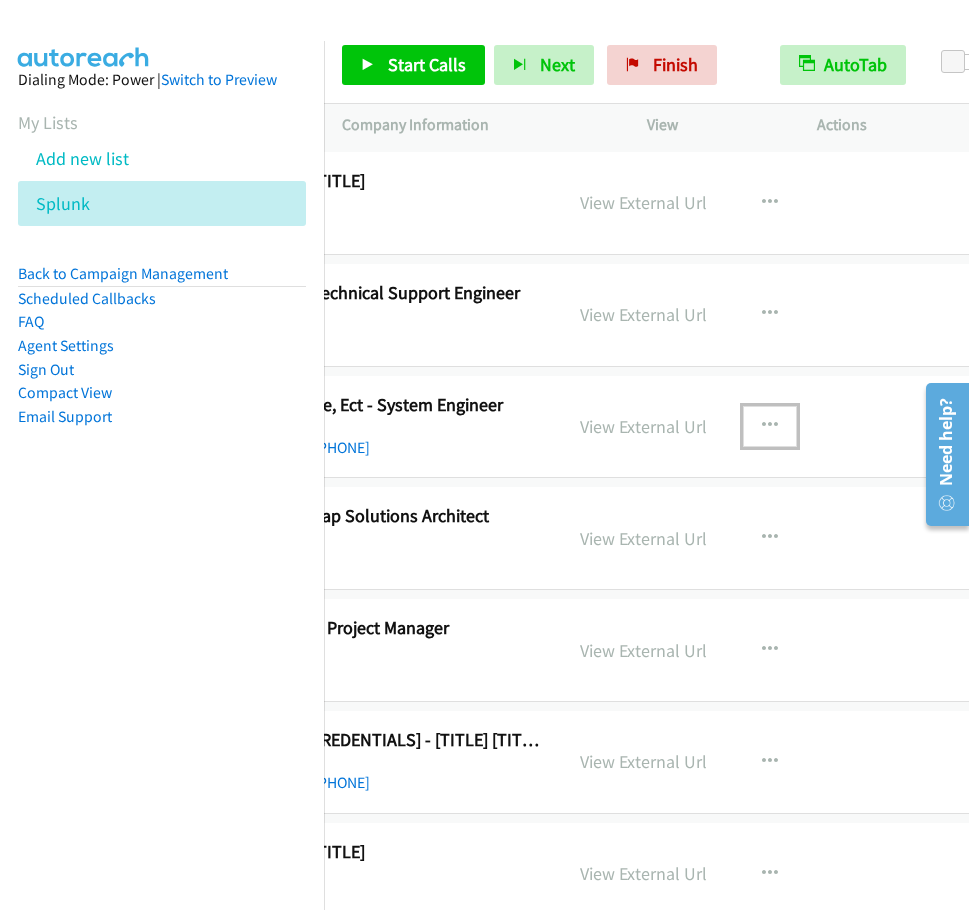 scroll, scrollTop: 10600, scrollLeft: 0, axis: vertical 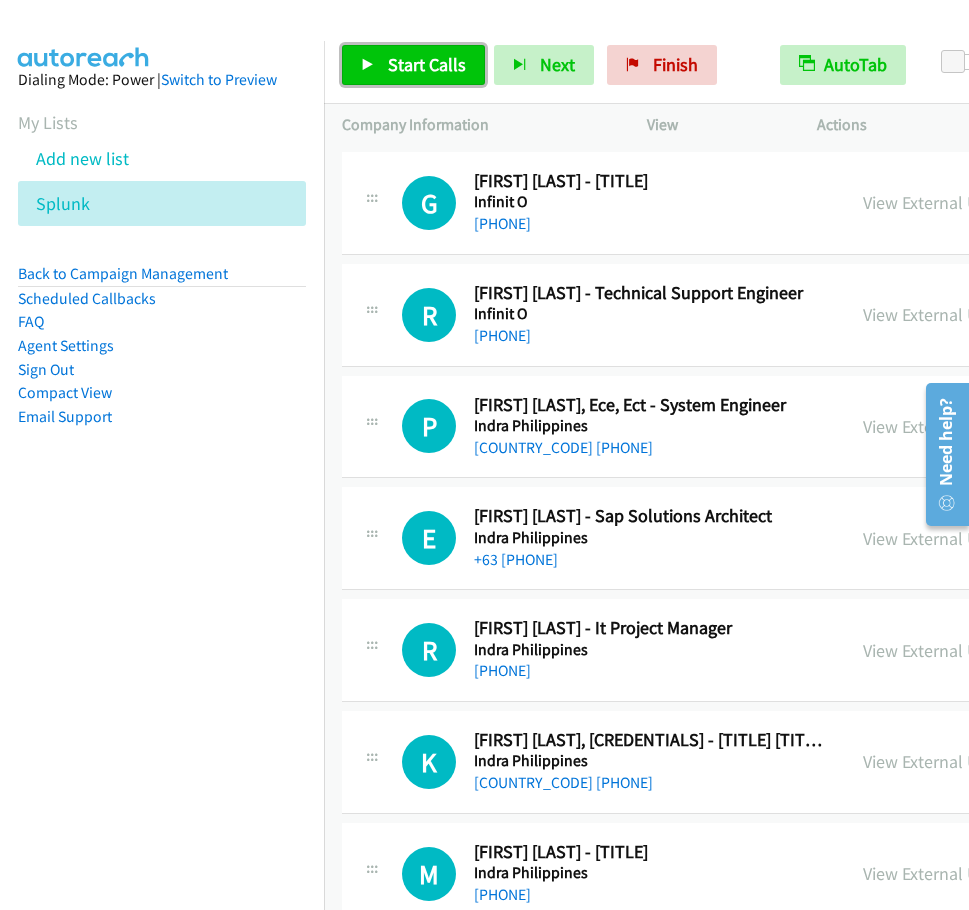 click on "Start Calls" at bounding box center [427, 64] 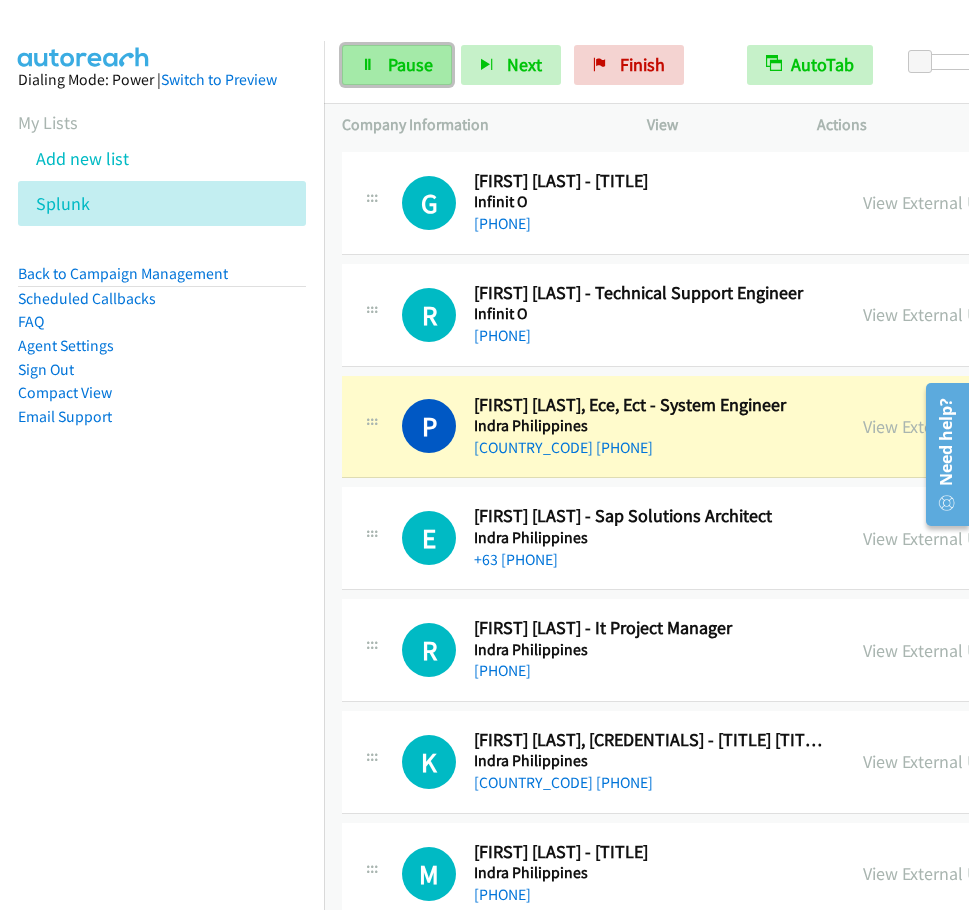 click on "Pause" at bounding box center [410, 64] 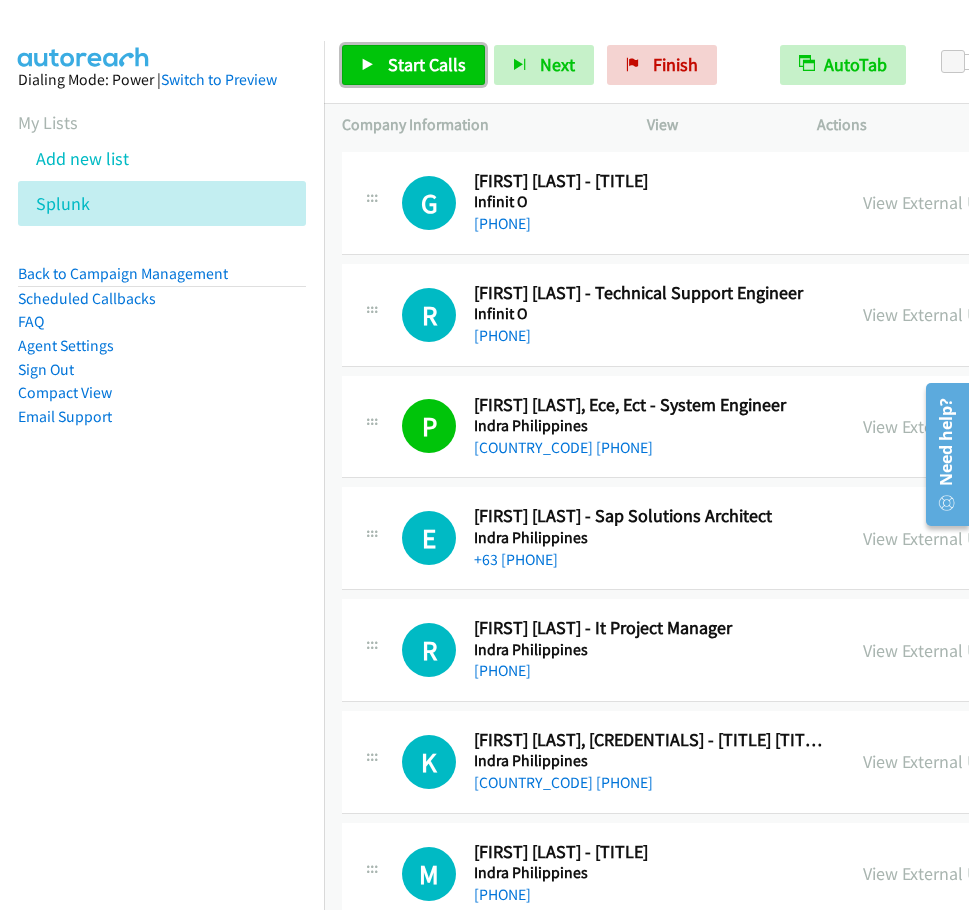 click on "Start Calls" at bounding box center (427, 64) 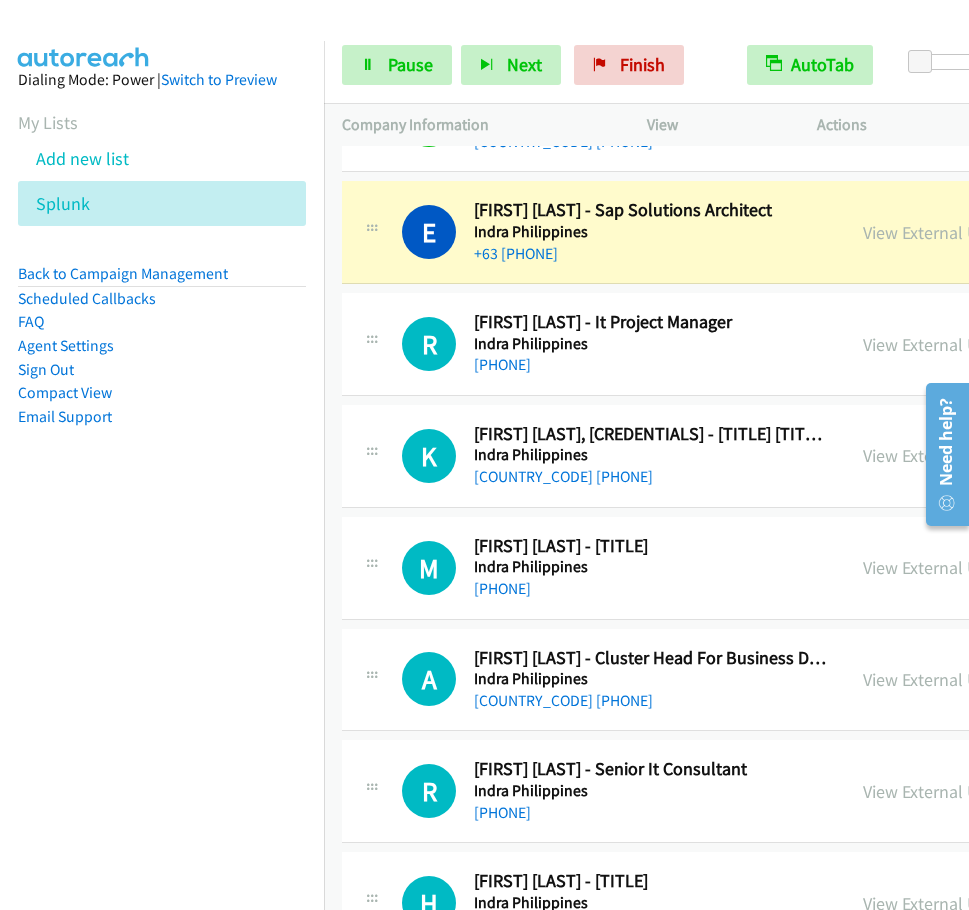 scroll, scrollTop: 10900, scrollLeft: 0, axis: vertical 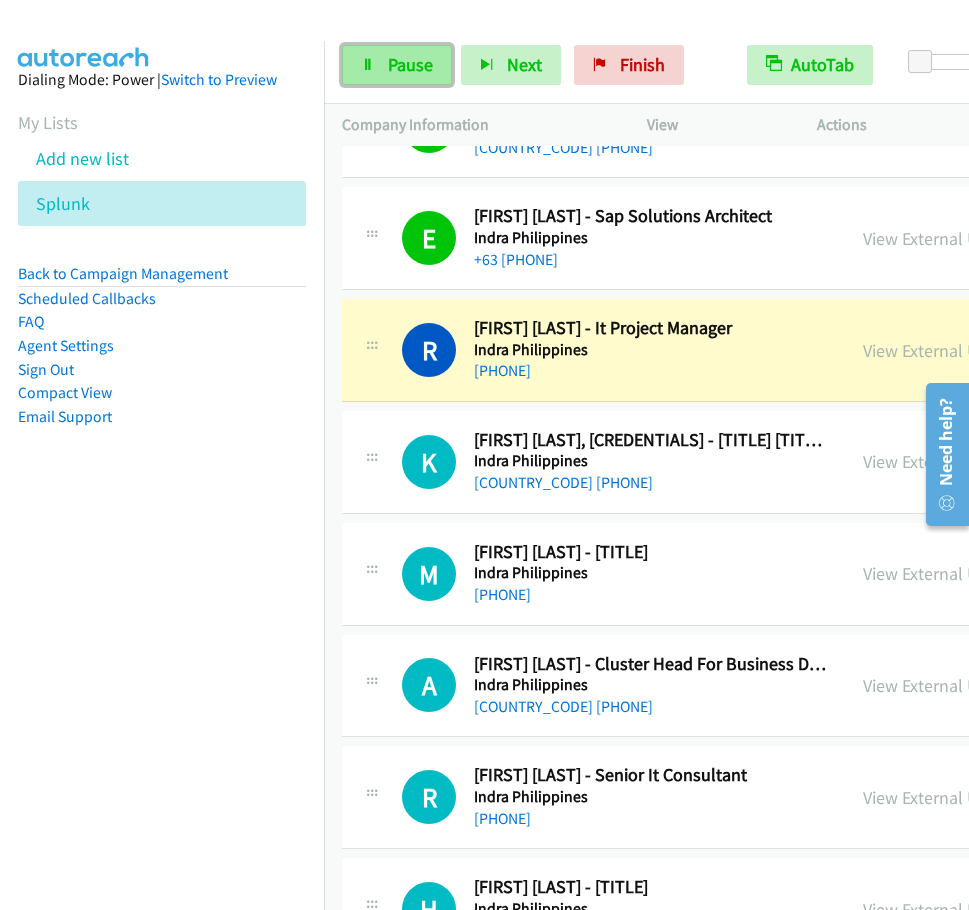 click on "Pause" at bounding box center [410, 64] 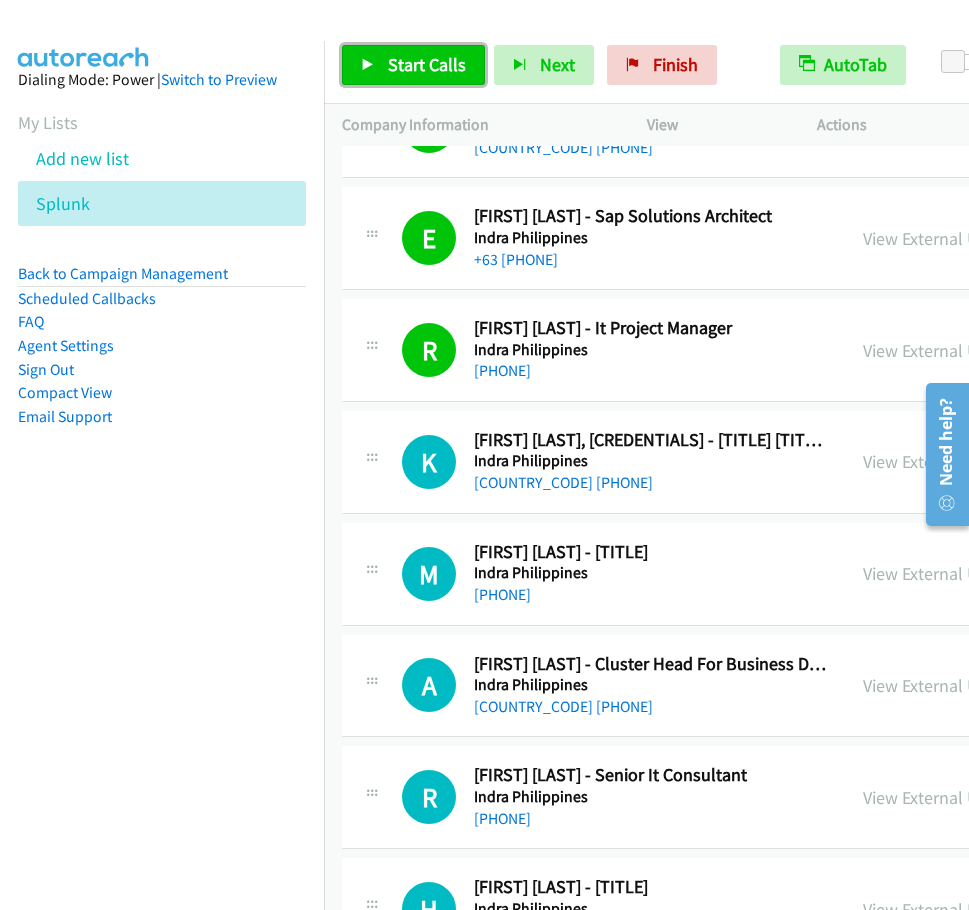 click on "Start Calls" at bounding box center [427, 64] 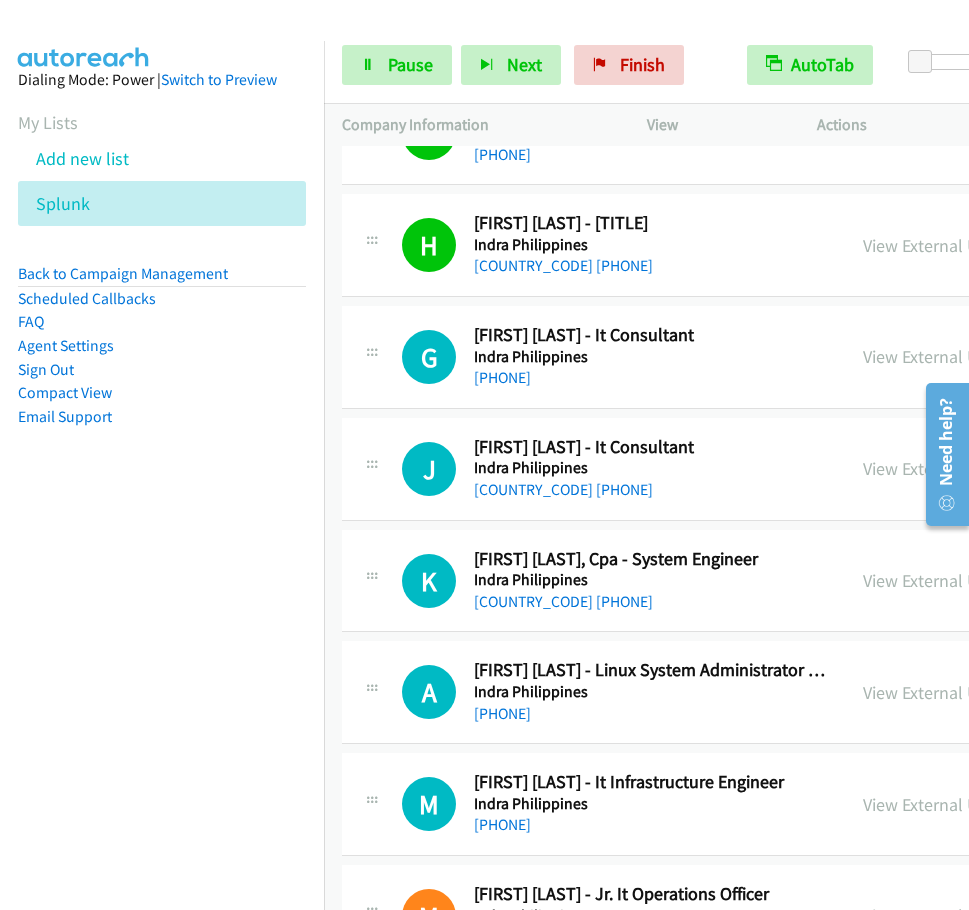 scroll, scrollTop: 11600, scrollLeft: 0, axis: vertical 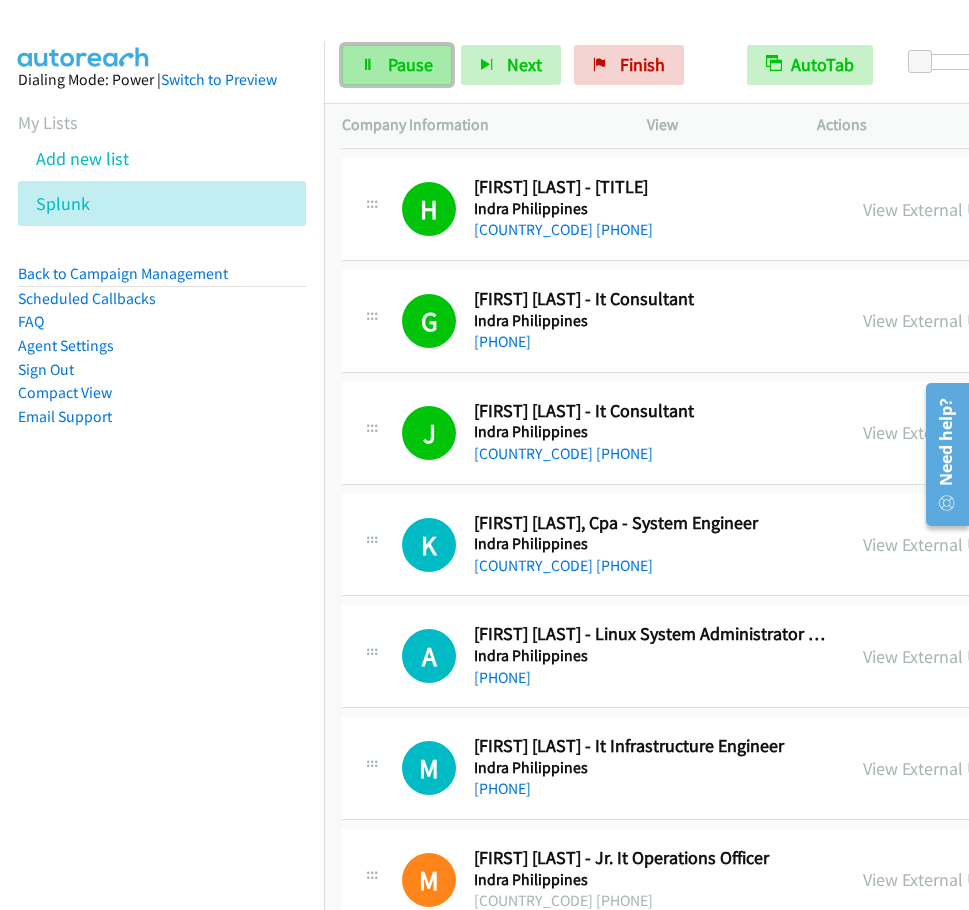 click on "Pause" at bounding box center [410, 64] 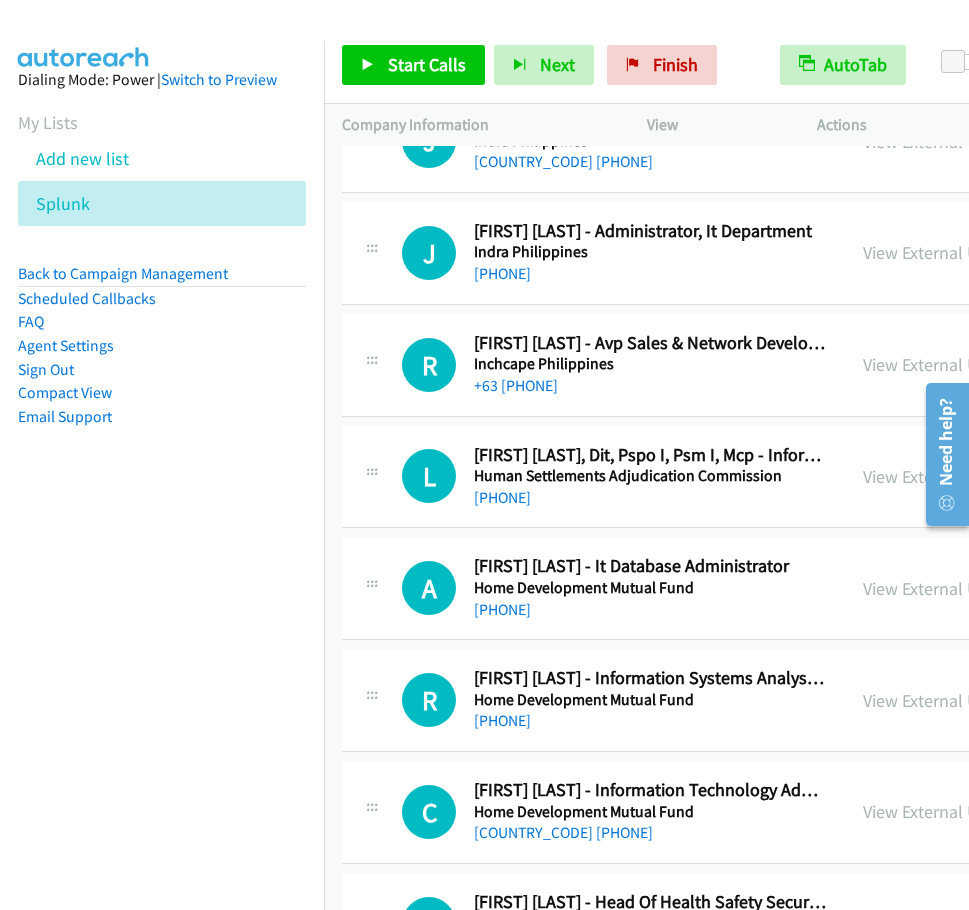 scroll, scrollTop: 12900, scrollLeft: 0, axis: vertical 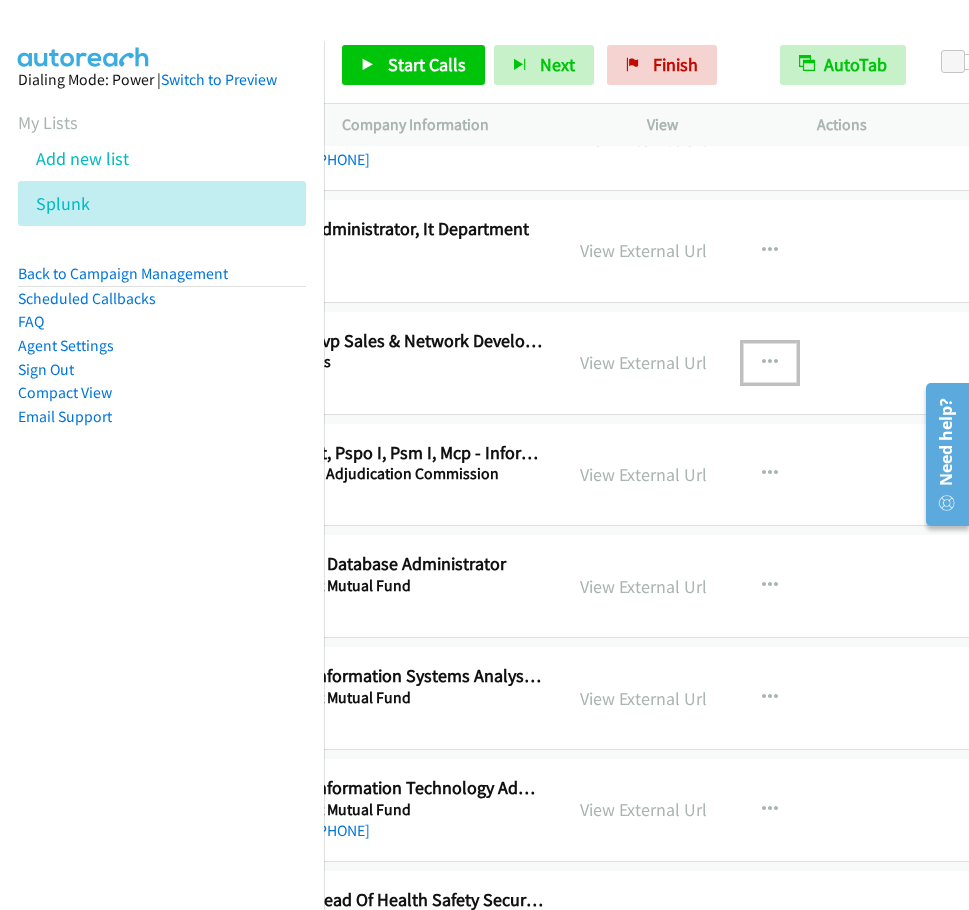 click at bounding box center [770, 363] 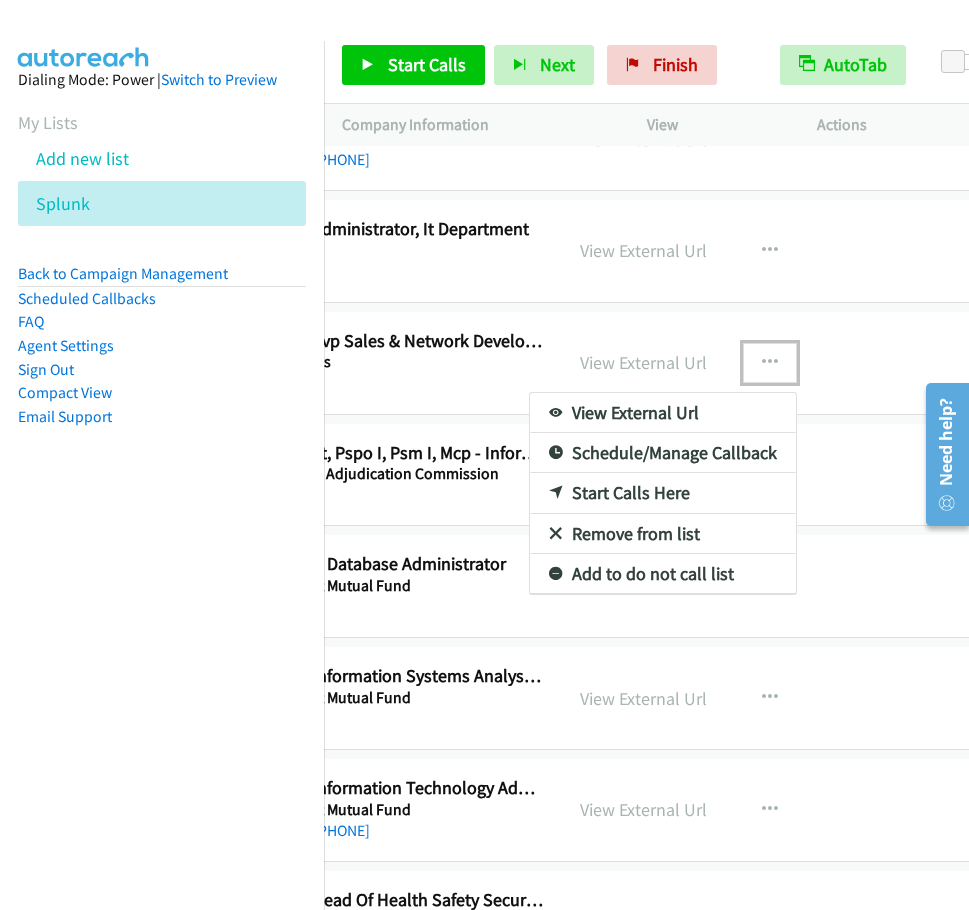 click on "Start Calls Here" at bounding box center (663, 493) 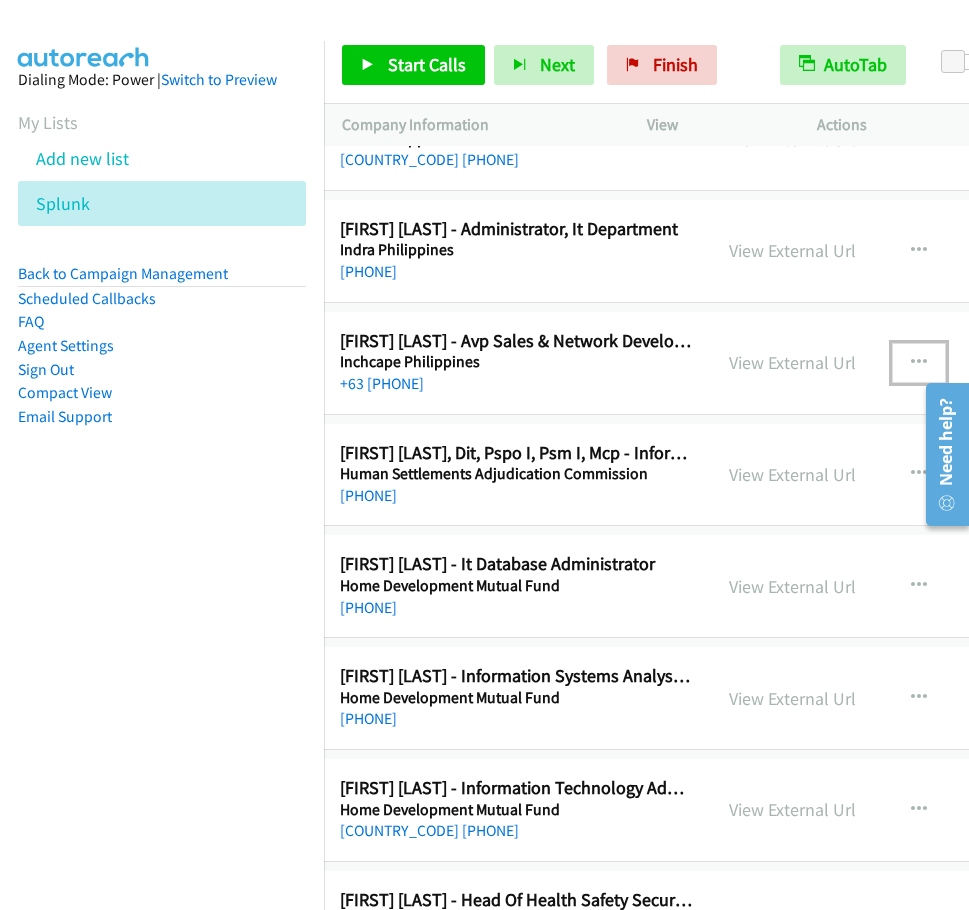 scroll, scrollTop: 12900, scrollLeft: 0, axis: vertical 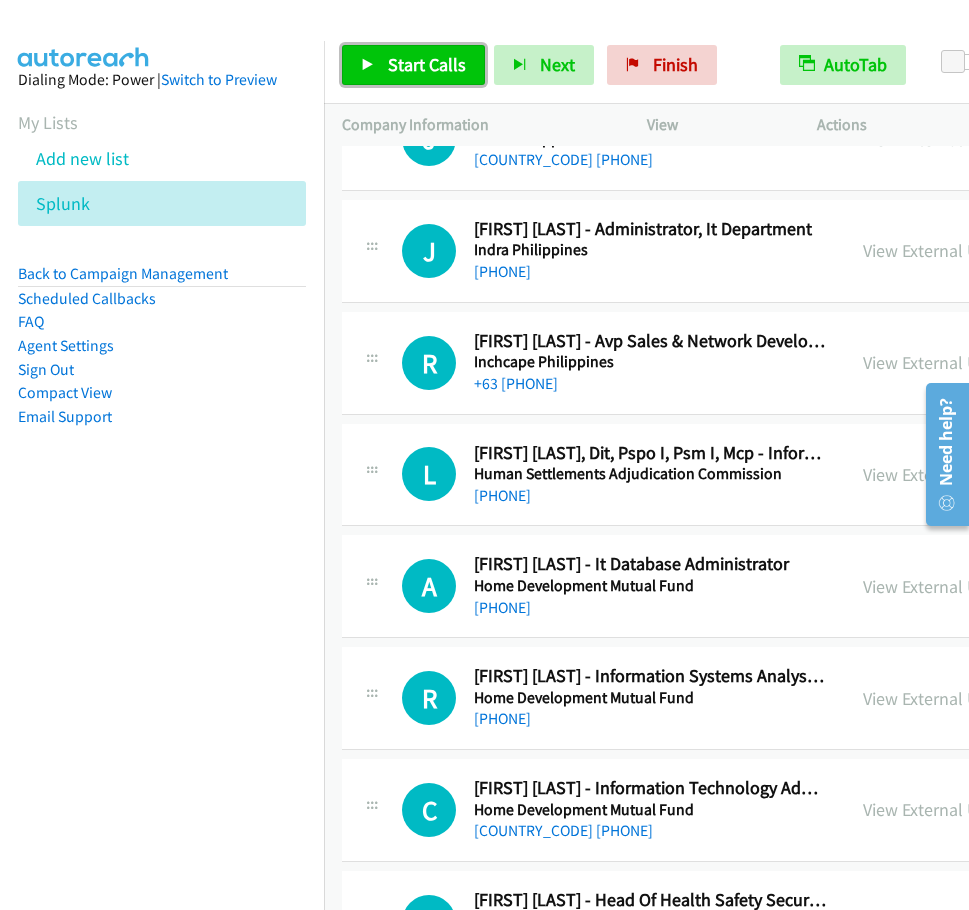 click on "Start Calls" at bounding box center (413, 65) 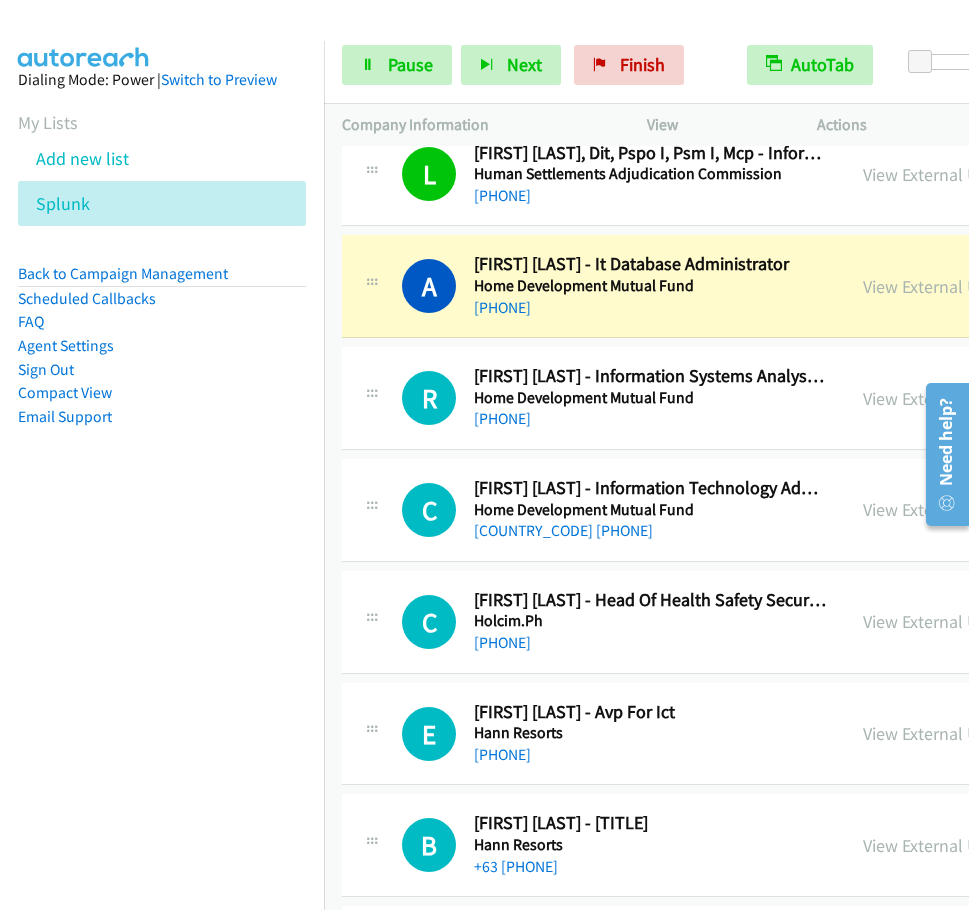 scroll, scrollTop: 13300, scrollLeft: 0, axis: vertical 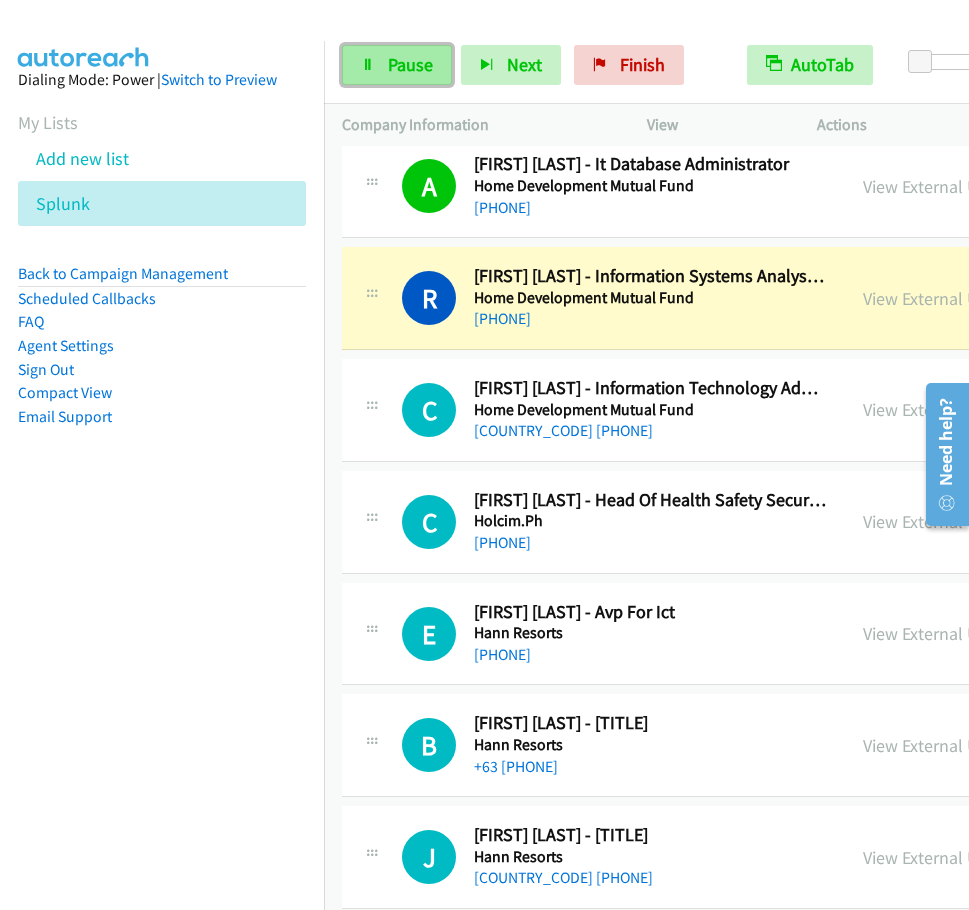 click on "Pause" at bounding box center (410, 64) 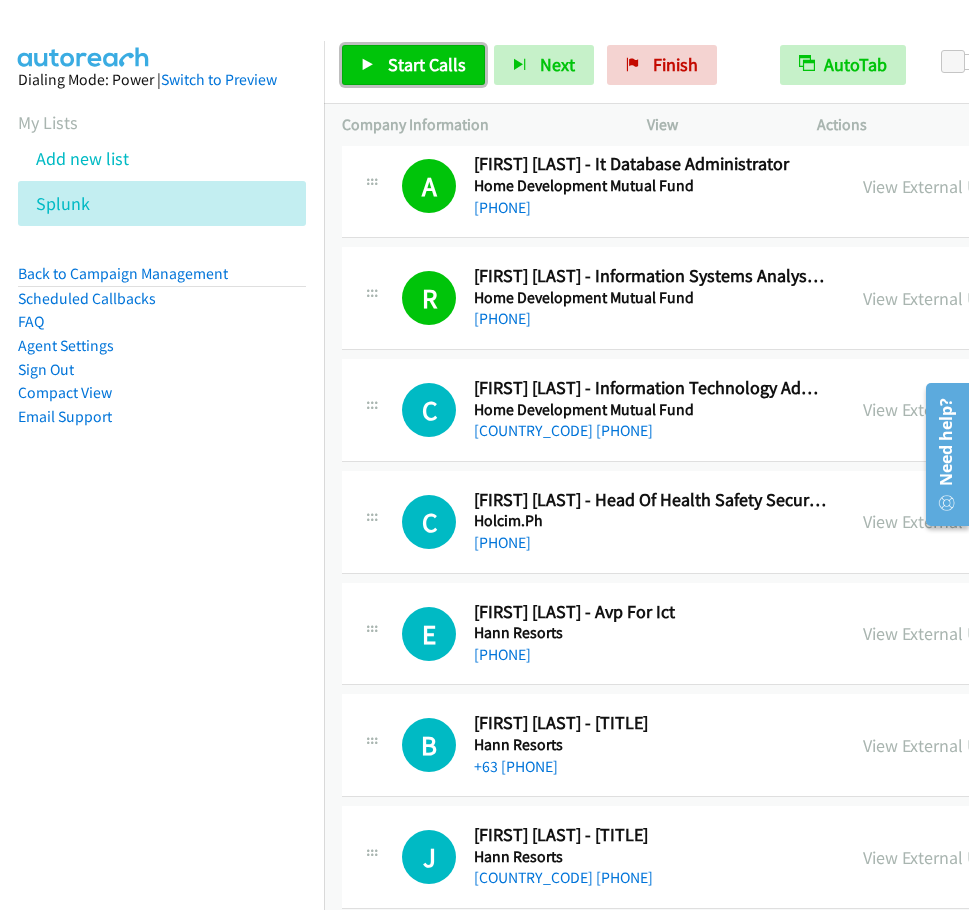 click on "Start Calls" at bounding box center [427, 64] 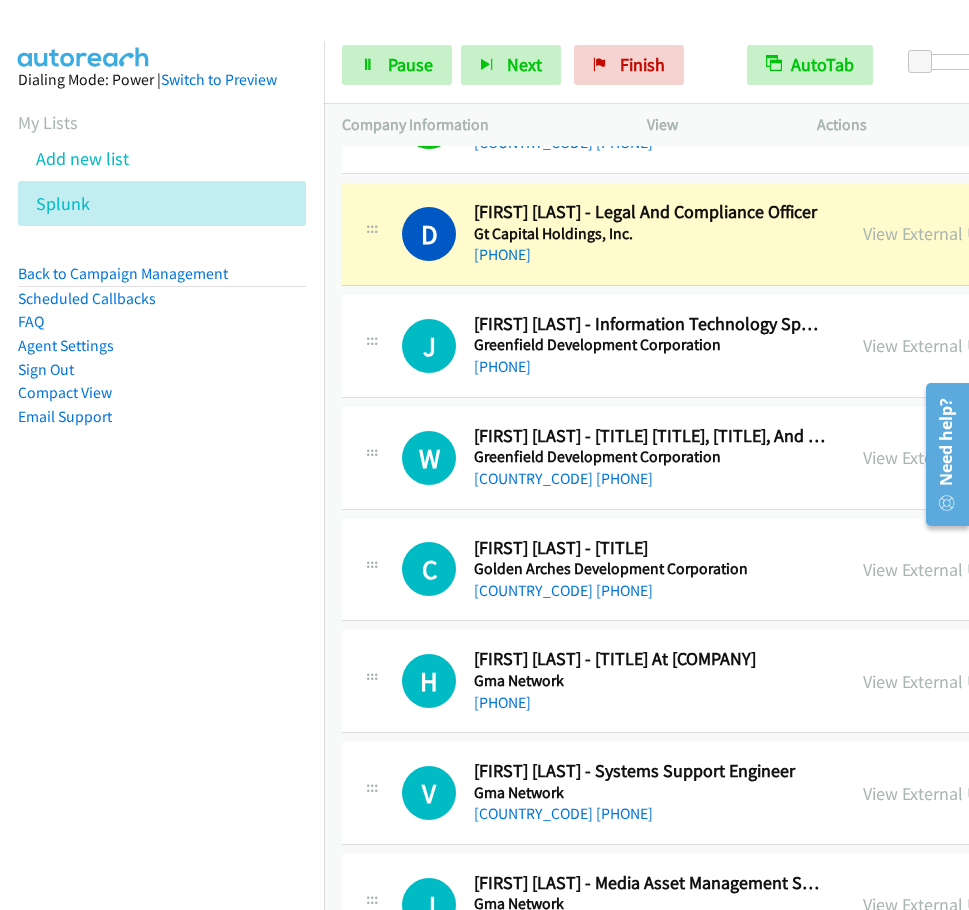 scroll, scrollTop: 14000, scrollLeft: 0, axis: vertical 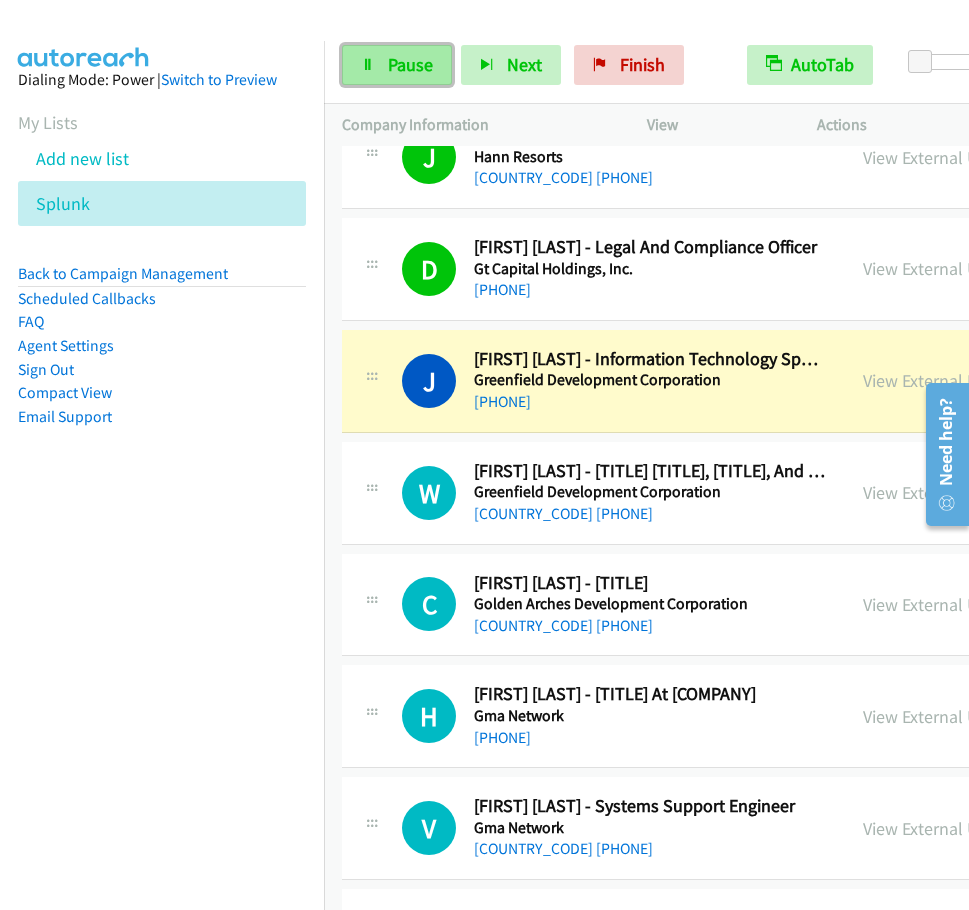 click on "Pause" at bounding box center (397, 65) 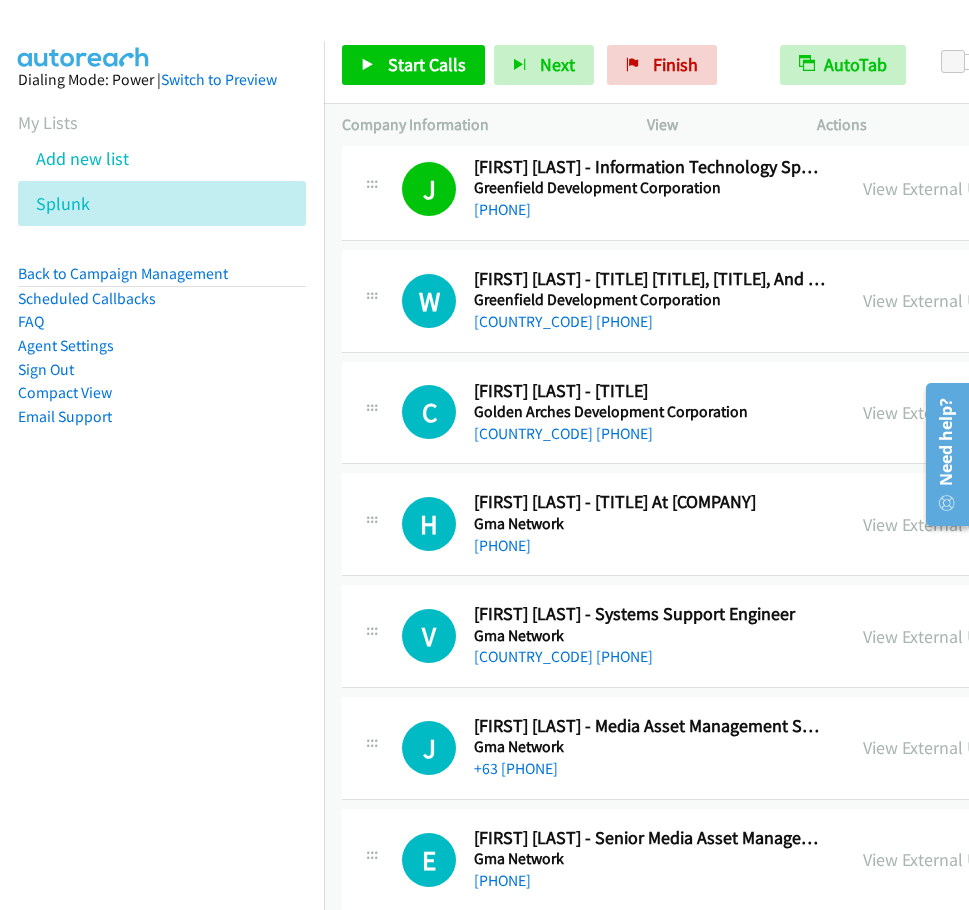 scroll, scrollTop: 14200, scrollLeft: 0, axis: vertical 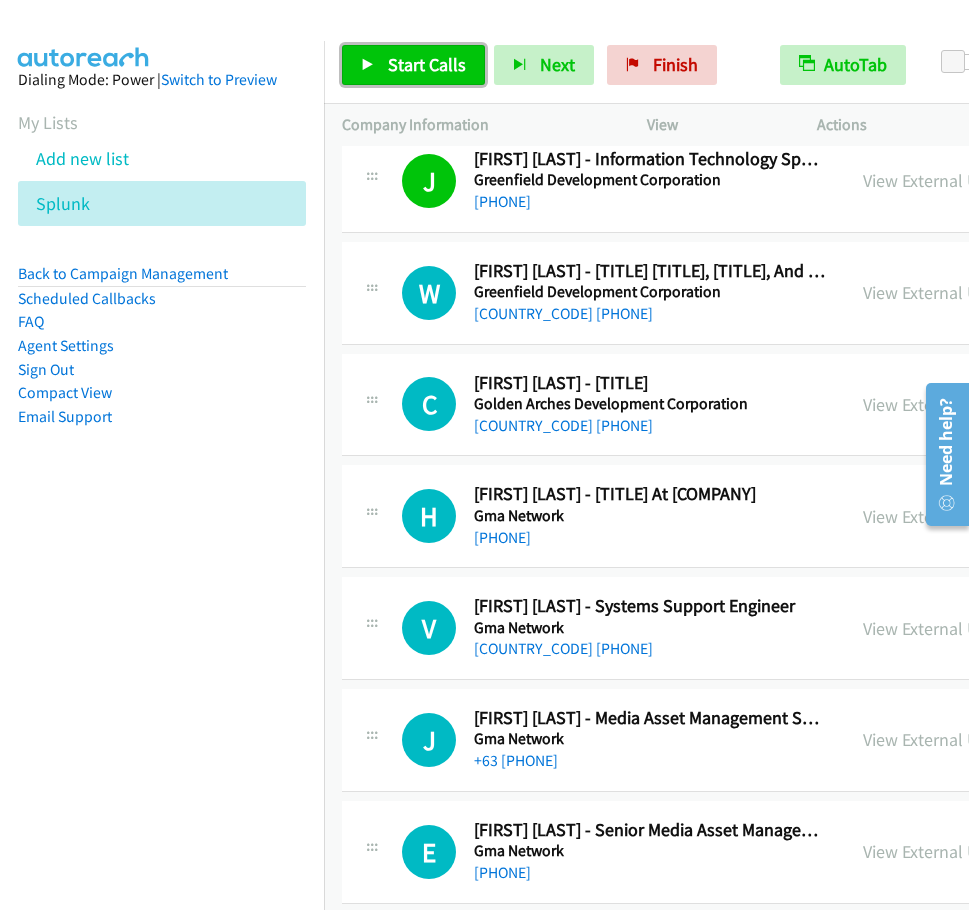 click on "Start Calls" at bounding box center (413, 65) 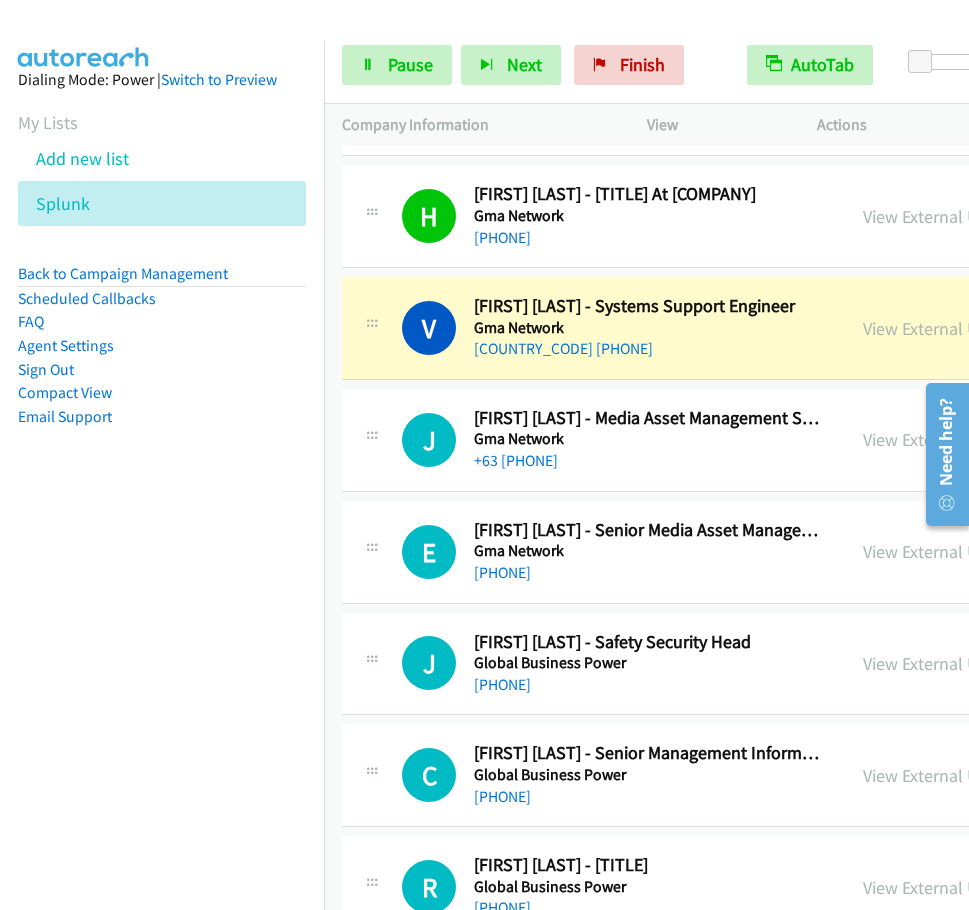 scroll, scrollTop: 14600, scrollLeft: 0, axis: vertical 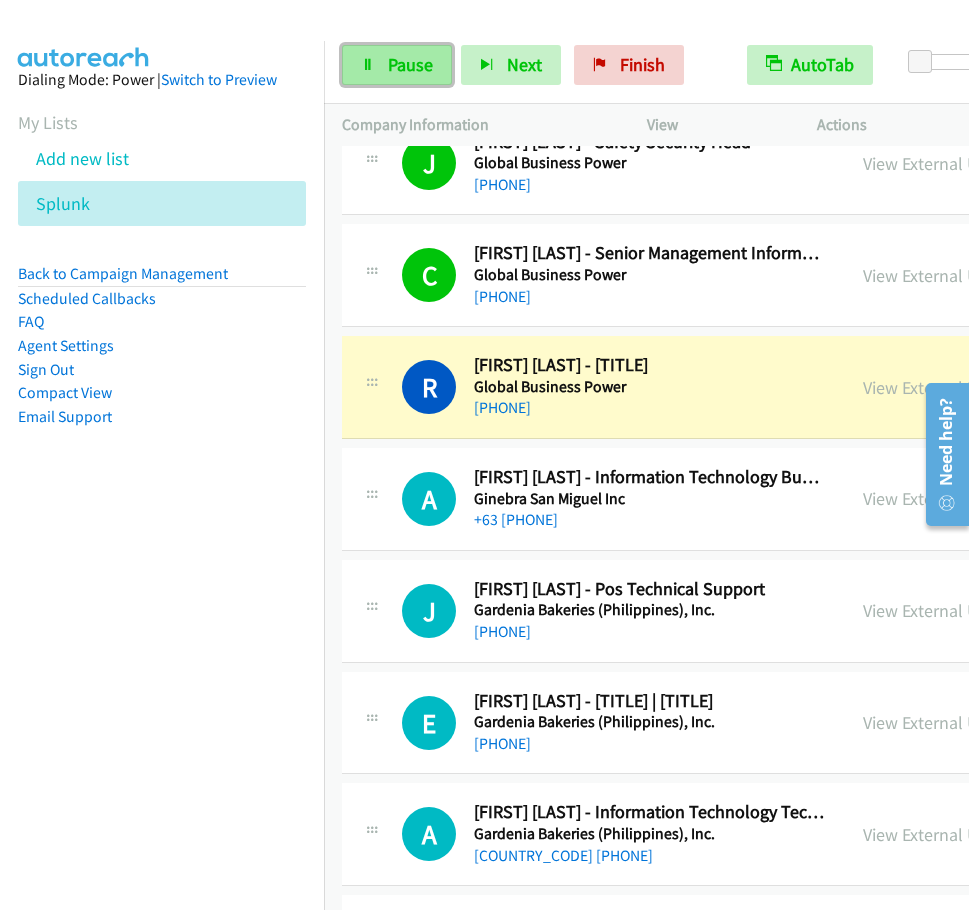 click on "Pause" at bounding box center [397, 65] 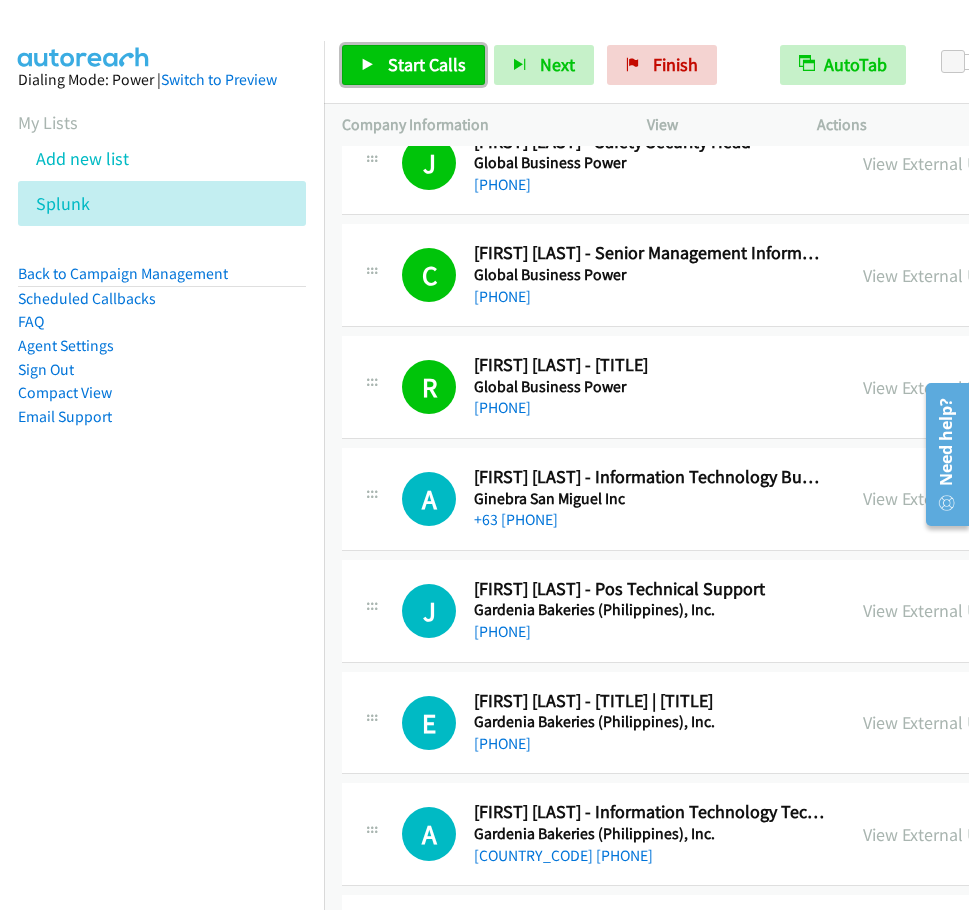 click on "Start Calls" at bounding box center (427, 64) 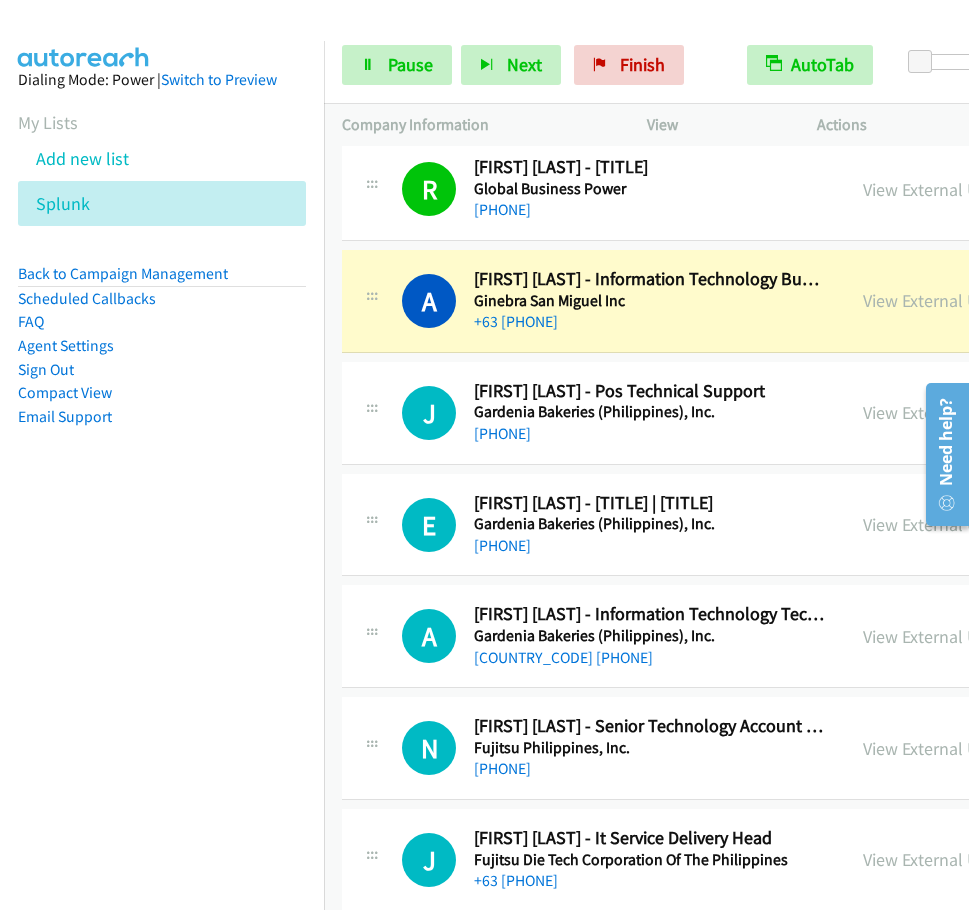 scroll, scrollTop: 15200, scrollLeft: 0, axis: vertical 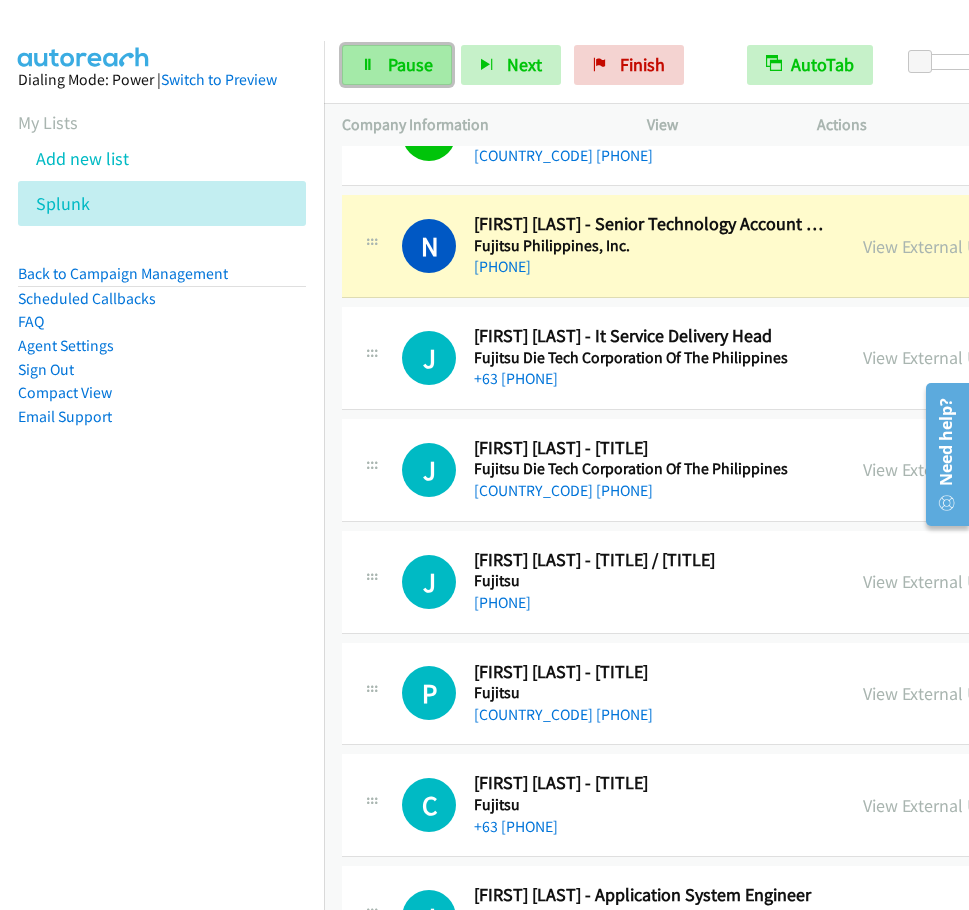 click on "Pause" at bounding box center [397, 65] 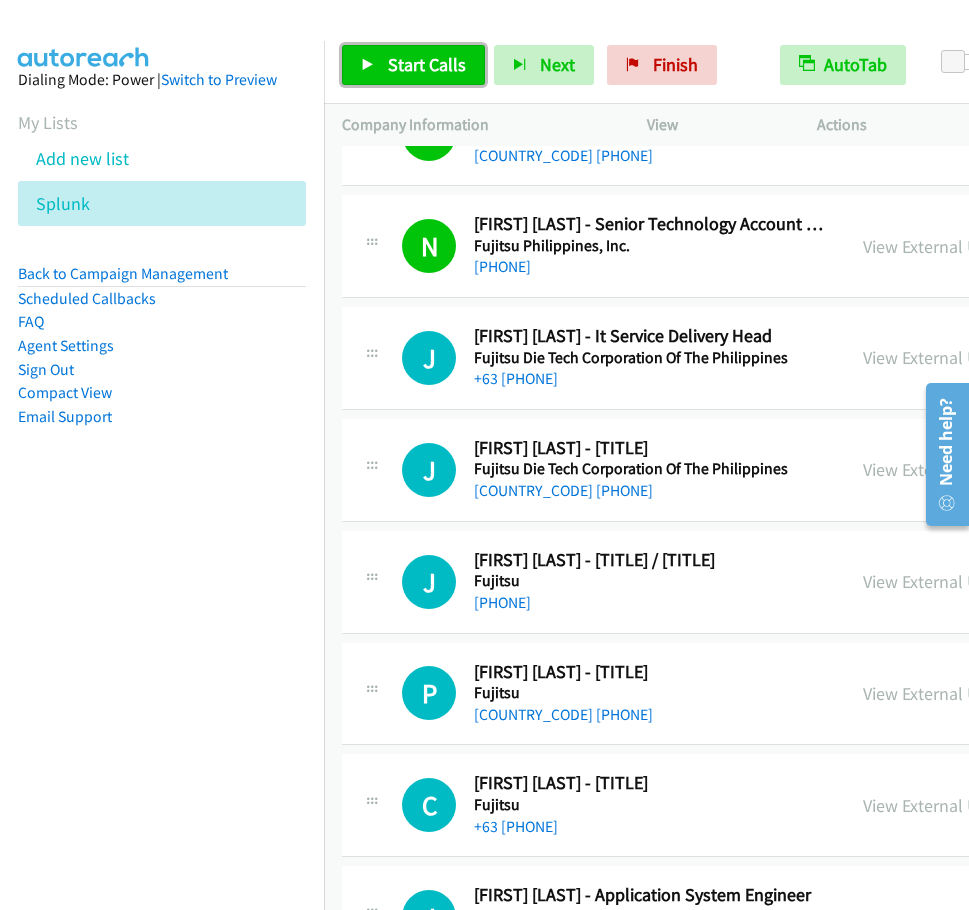 click on "Start Calls" at bounding box center [427, 64] 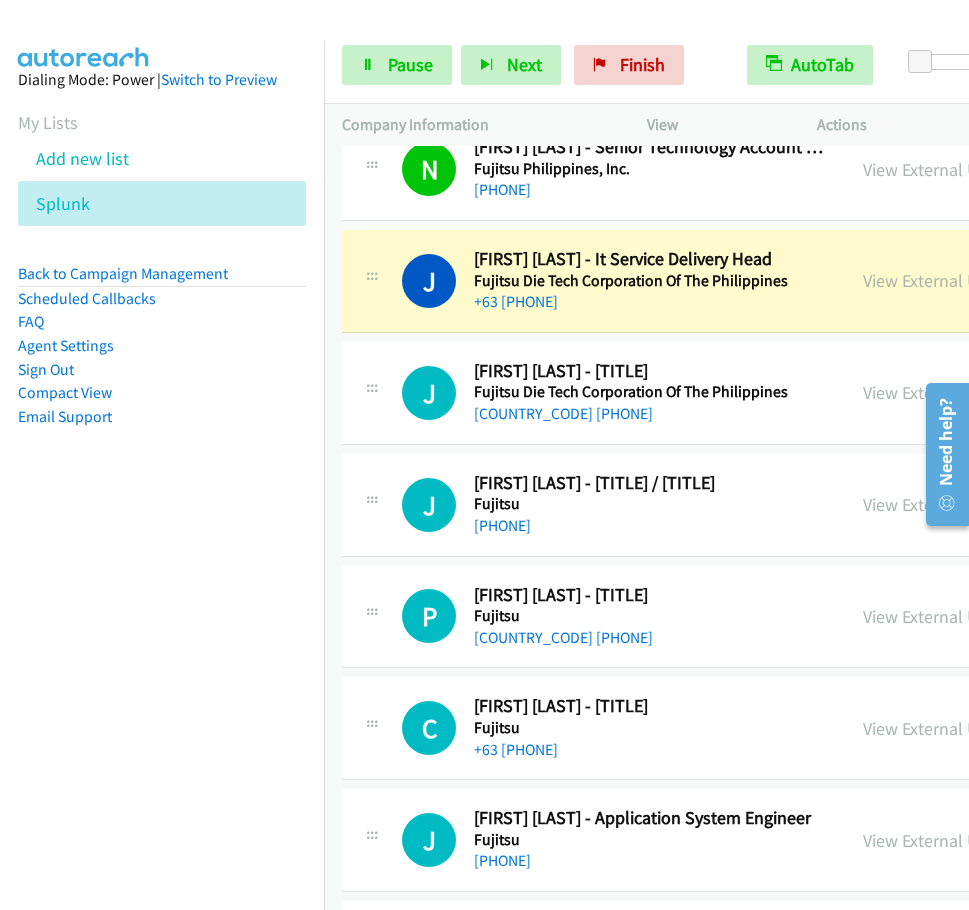 scroll, scrollTop: 15800, scrollLeft: 0, axis: vertical 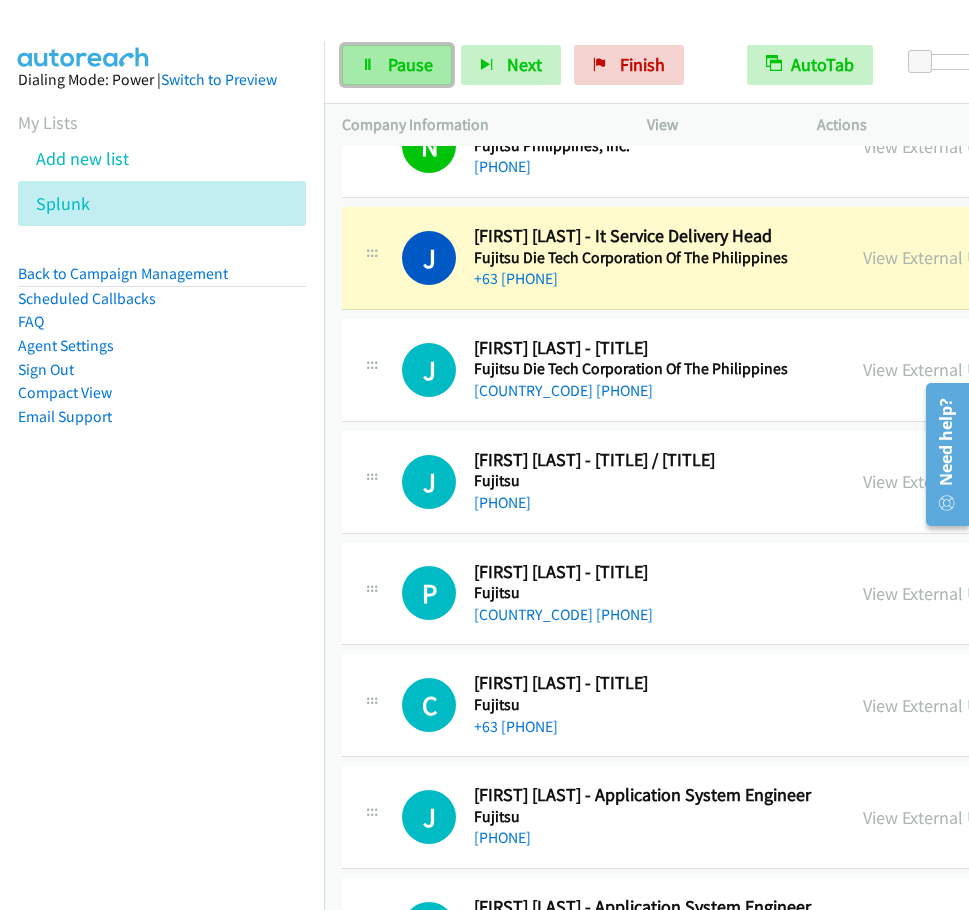click on "Pause" at bounding box center [410, 64] 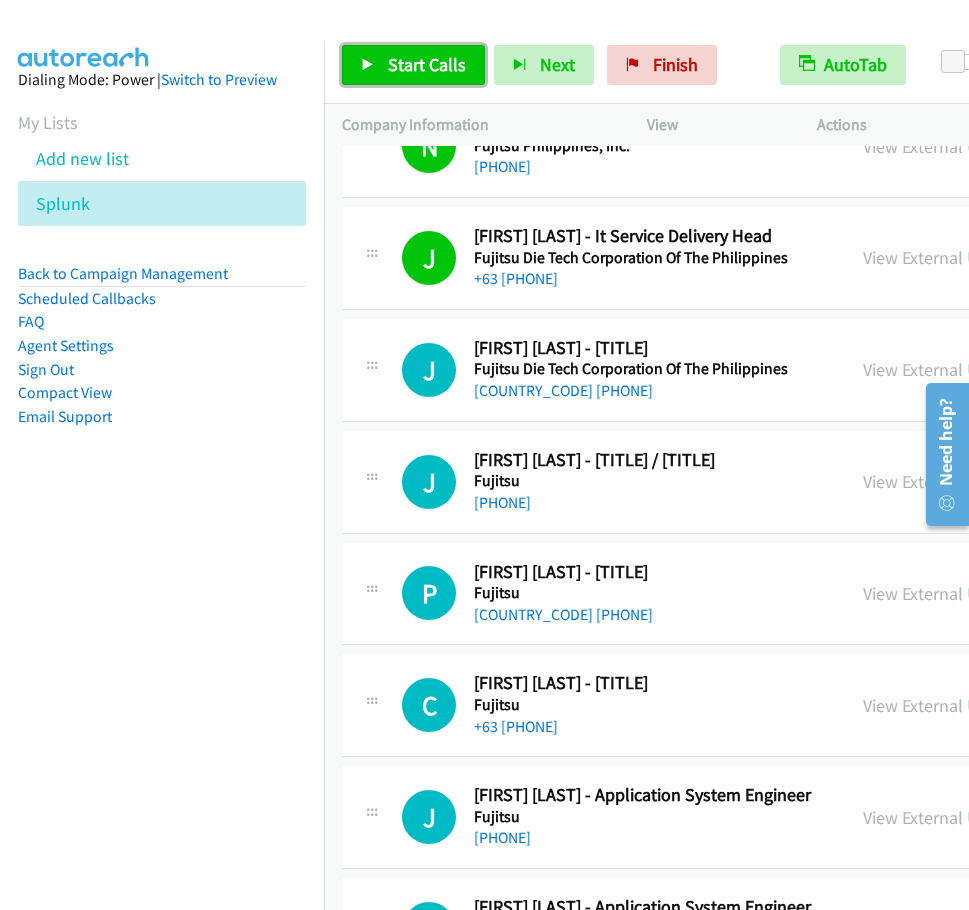 click on "Start Calls" at bounding box center [427, 64] 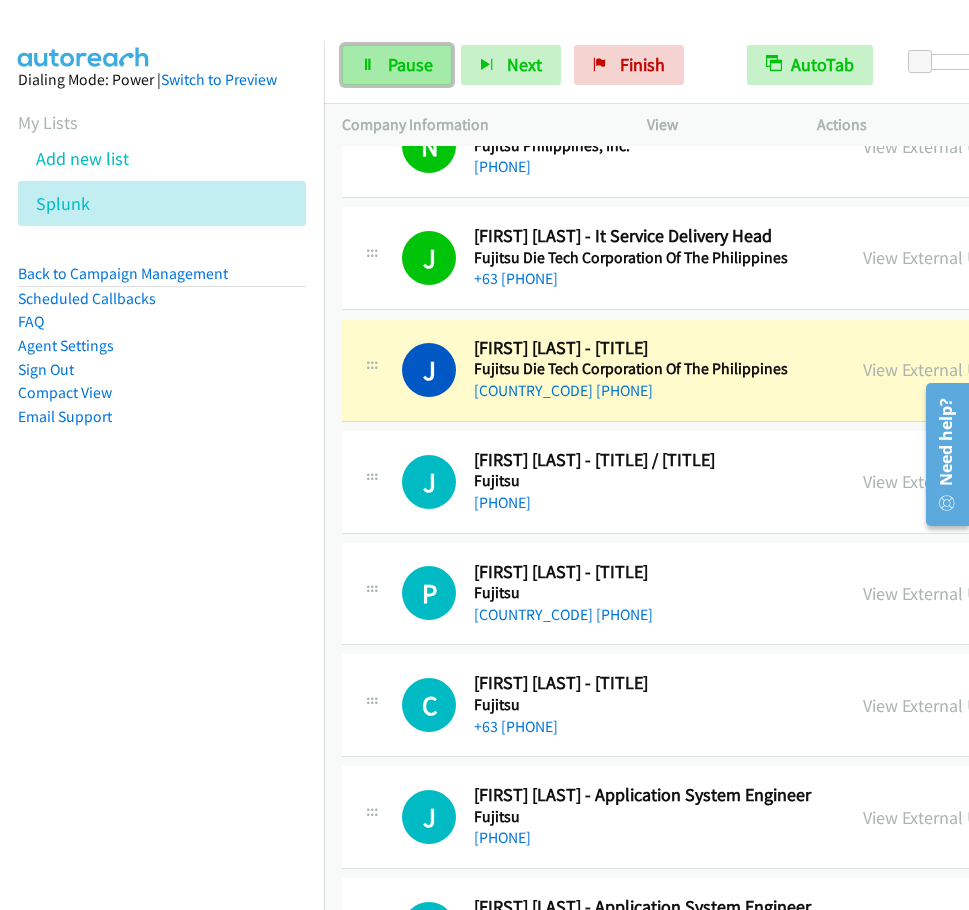 click on "Pause" at bounding box center (410, 64) 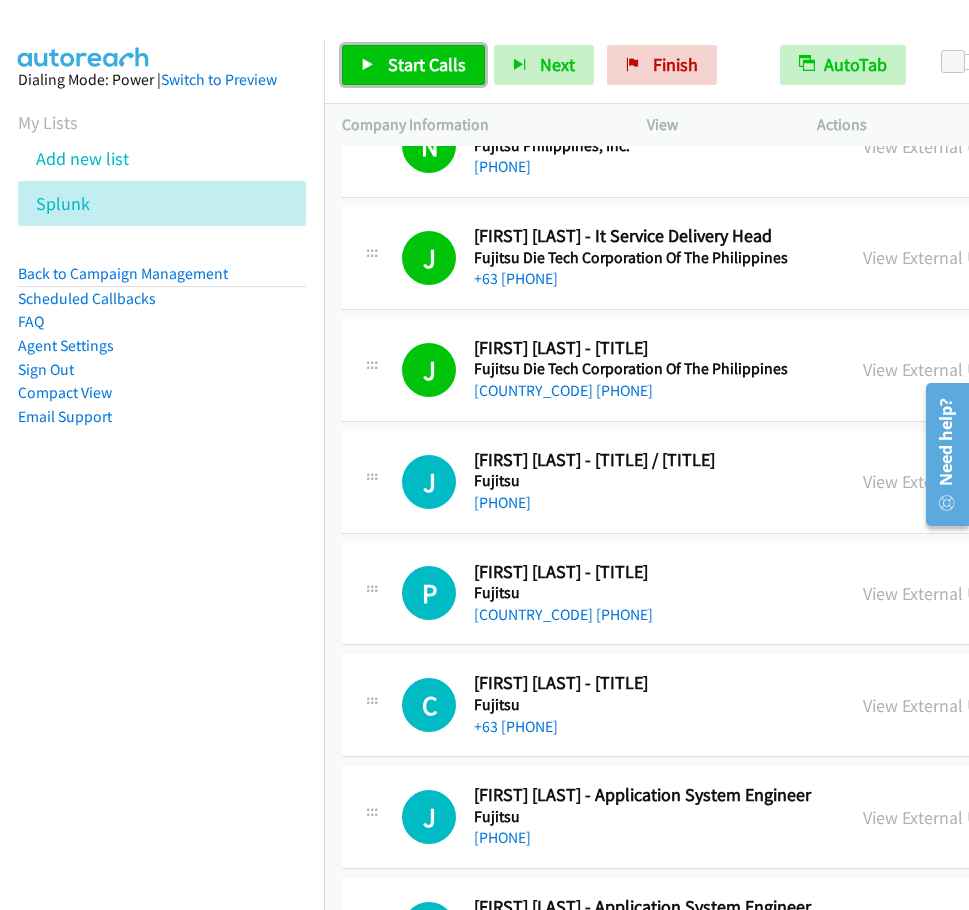 click on "Start Calls" at bounding box center (413, 65) 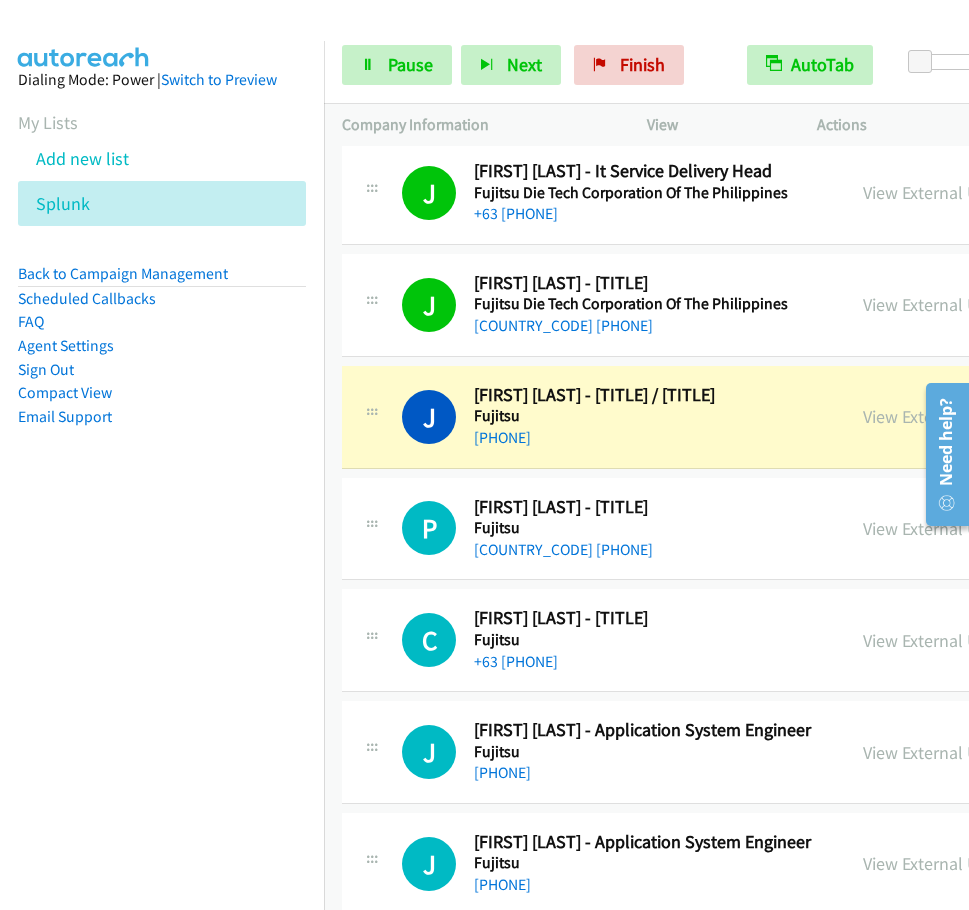 scroll, scrollTop: 15900, scrollLeft: 0, axis: vertical 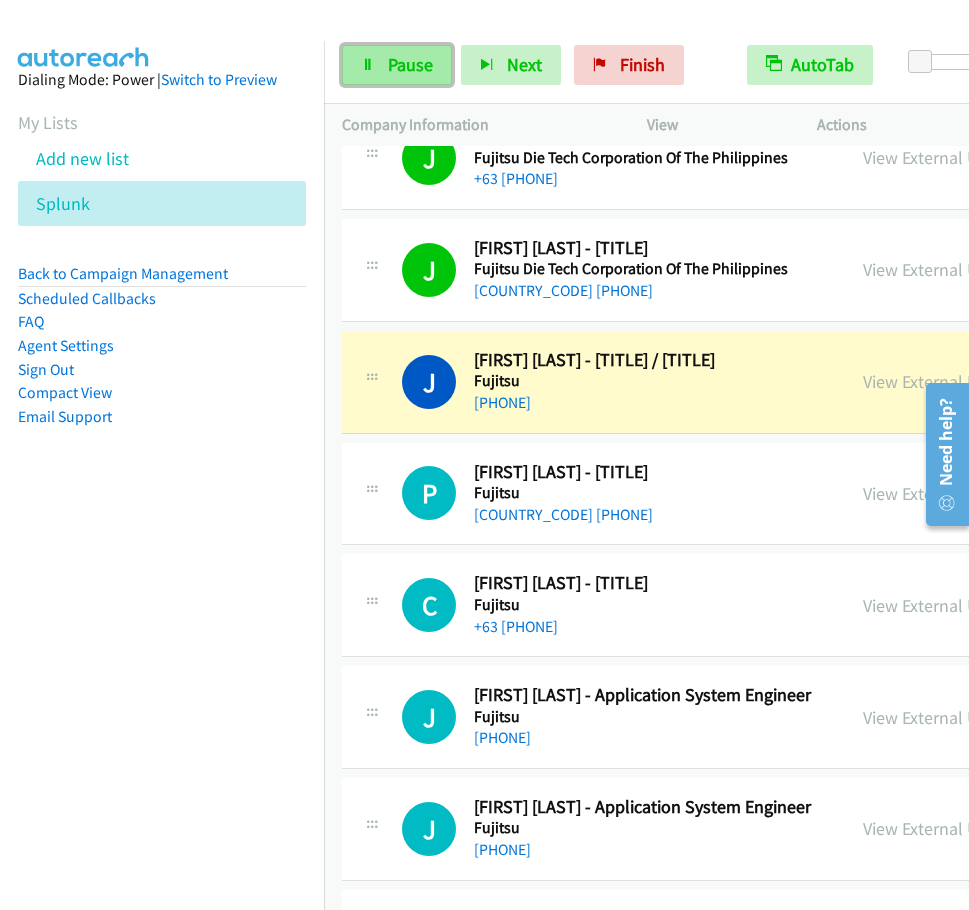 click on "Pause" at bounding box center [397, 65] 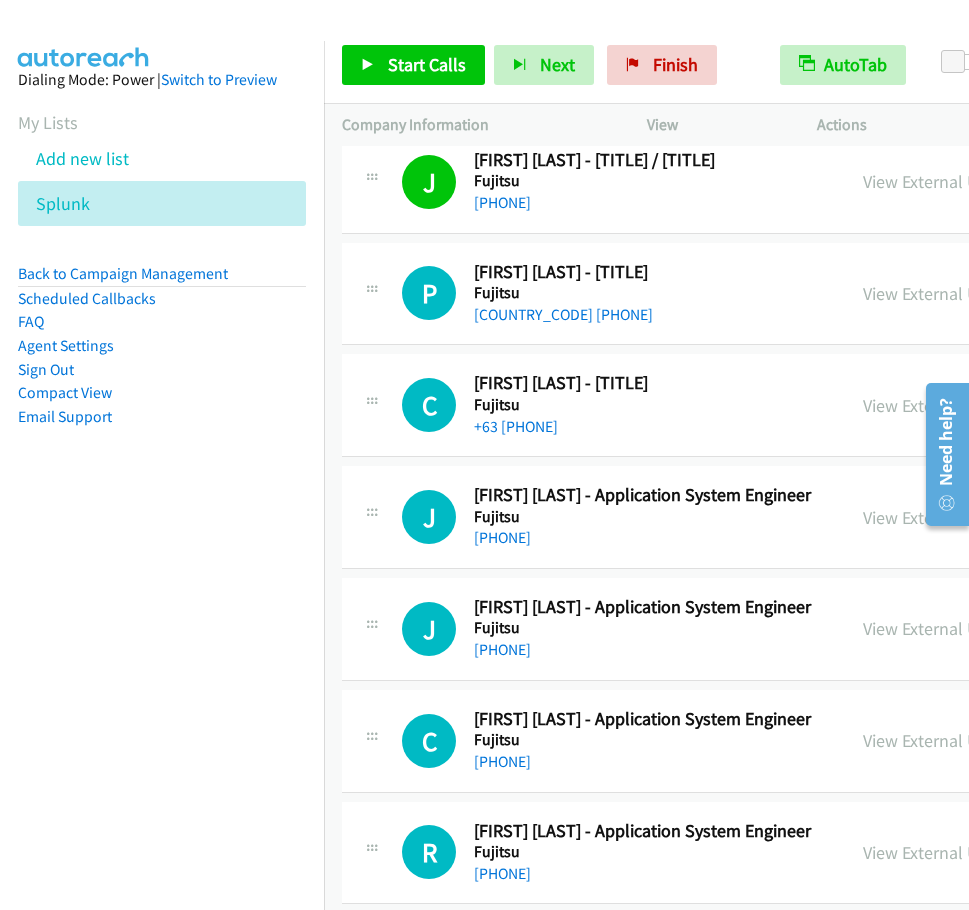 scroll, scrollTop: 16200, scrollLeft: 0, axis: vertical 